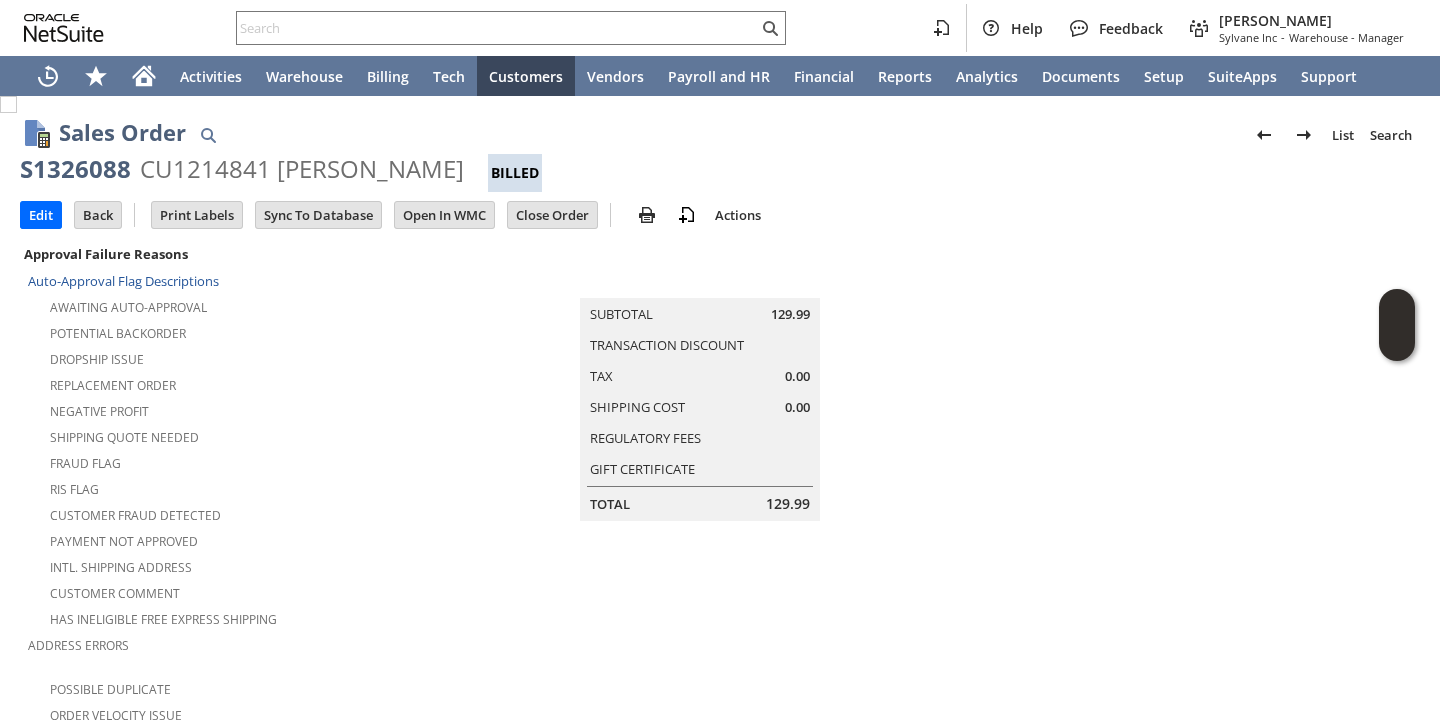 scroll, scrollTop: 0, scrollLeft: 0, axis: both 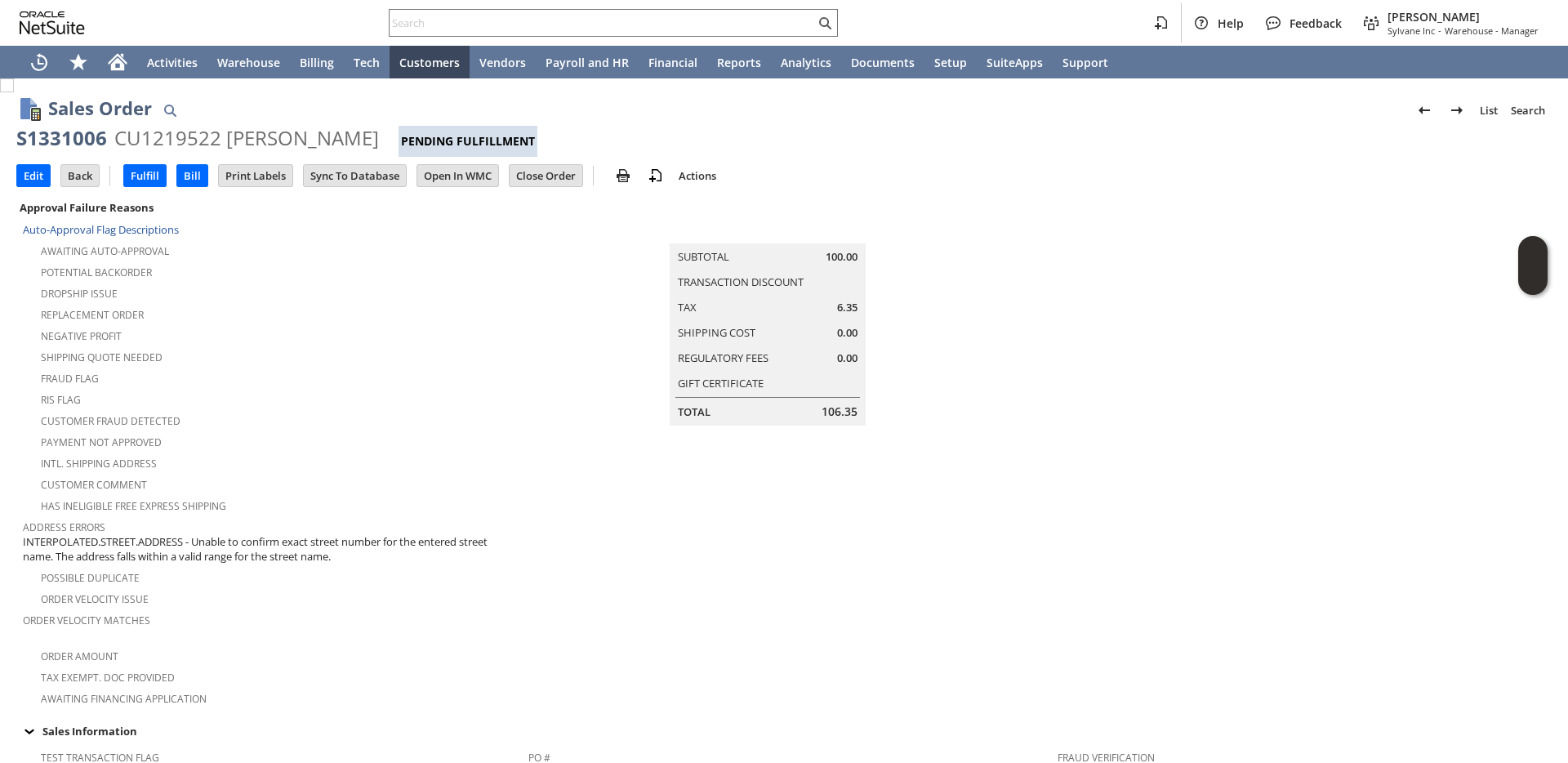 click on "Shipping Quote Needed" at bounding box center (275, 355) 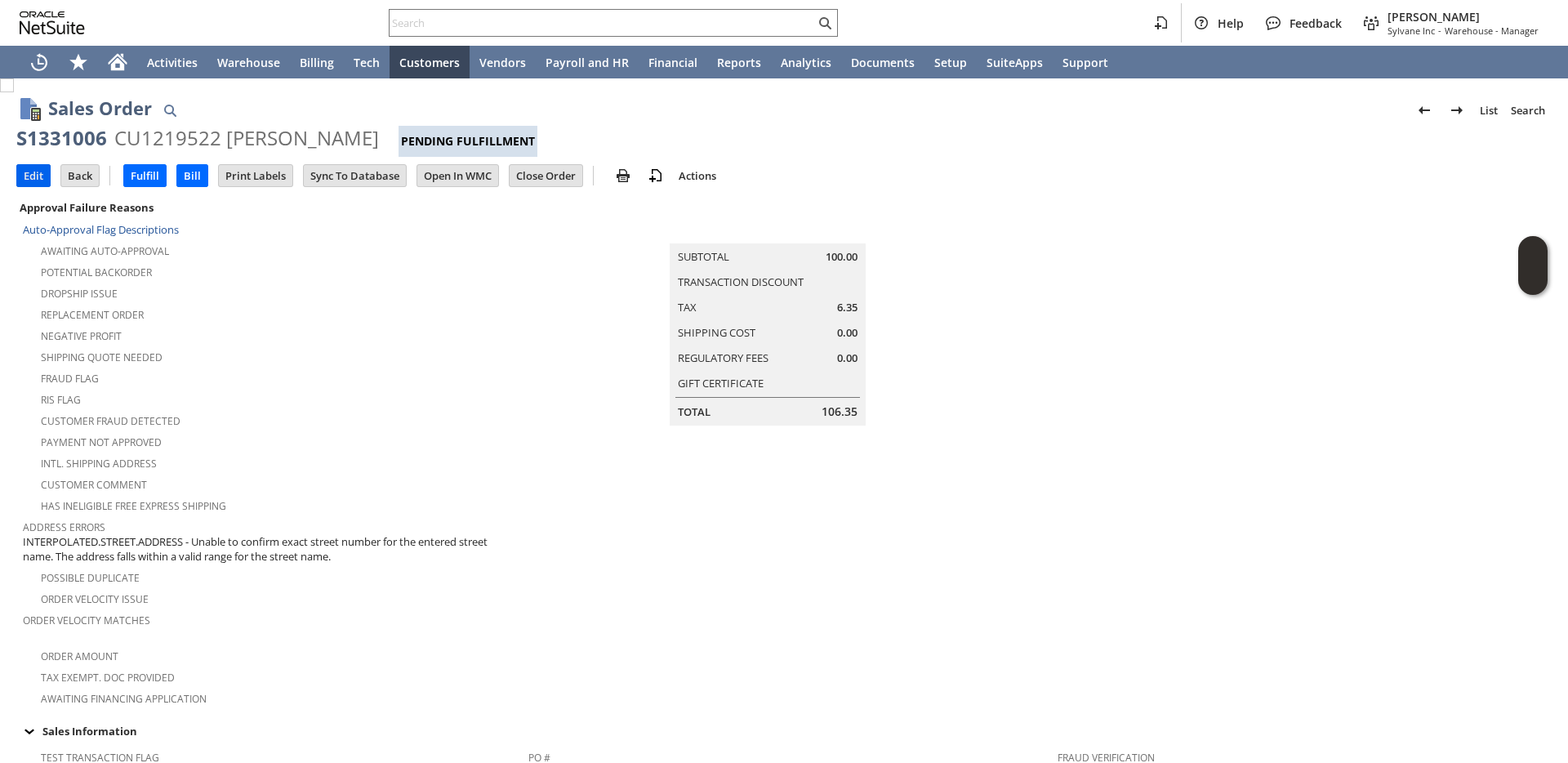 click on "Edit" at bounding box center [33, 176] 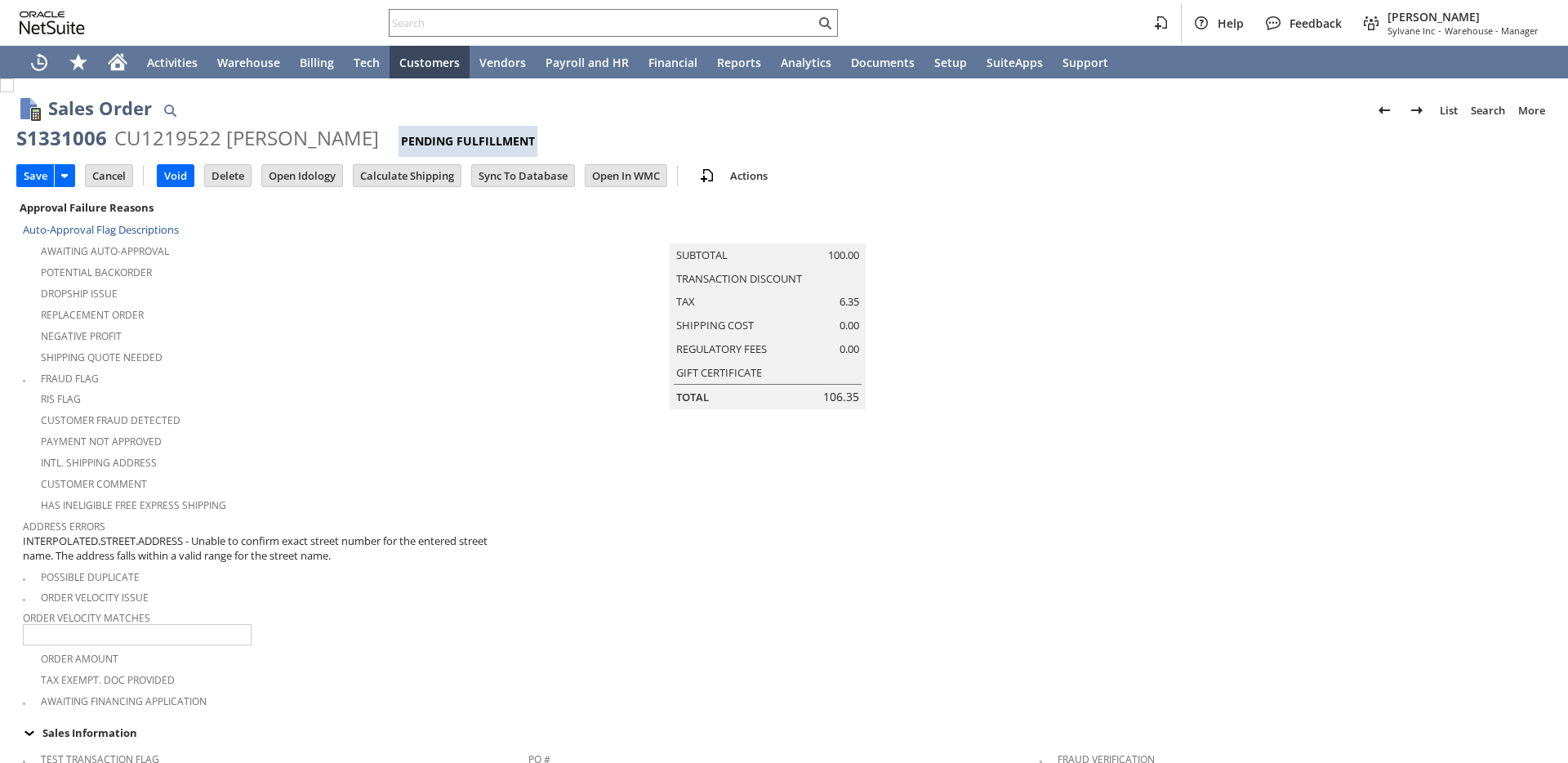 scroll, scrollTop: 0, scrollLeft: 0, axis: both 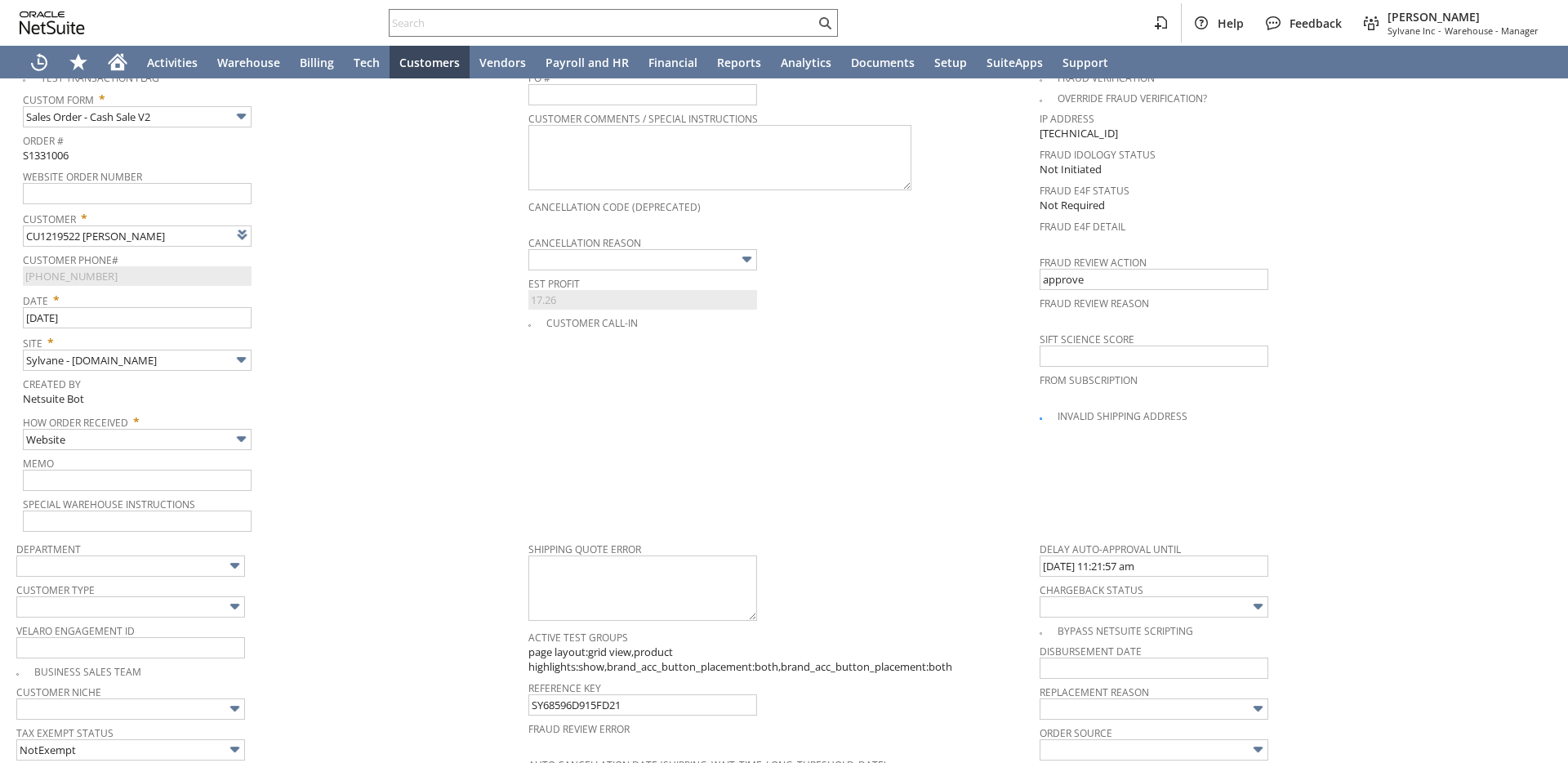 type on "Add" 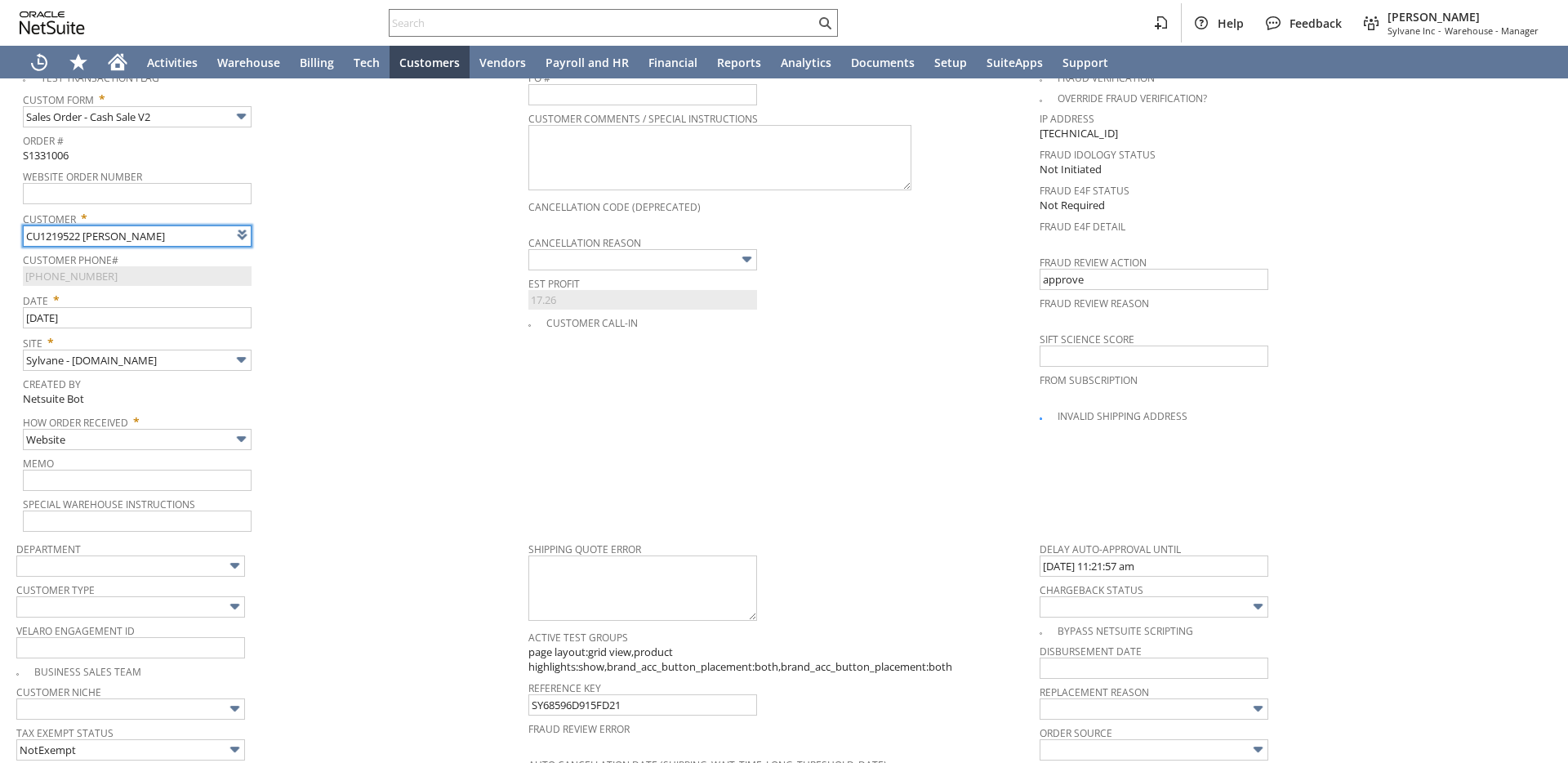 scroll, scrollTop: 484, scrollLeft: 0, axis: vertical 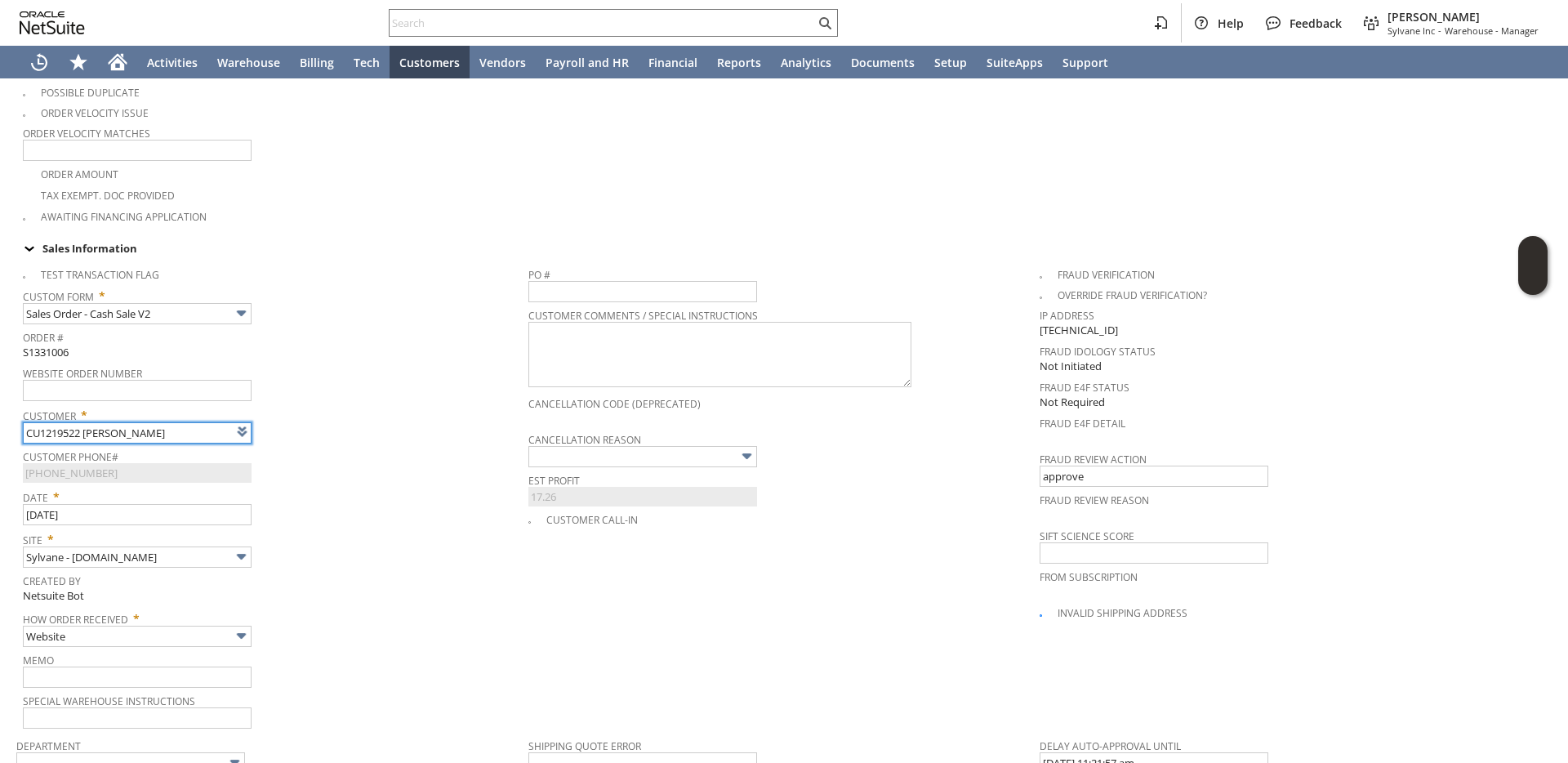 type on "Intelligent Recommendations ⁰" 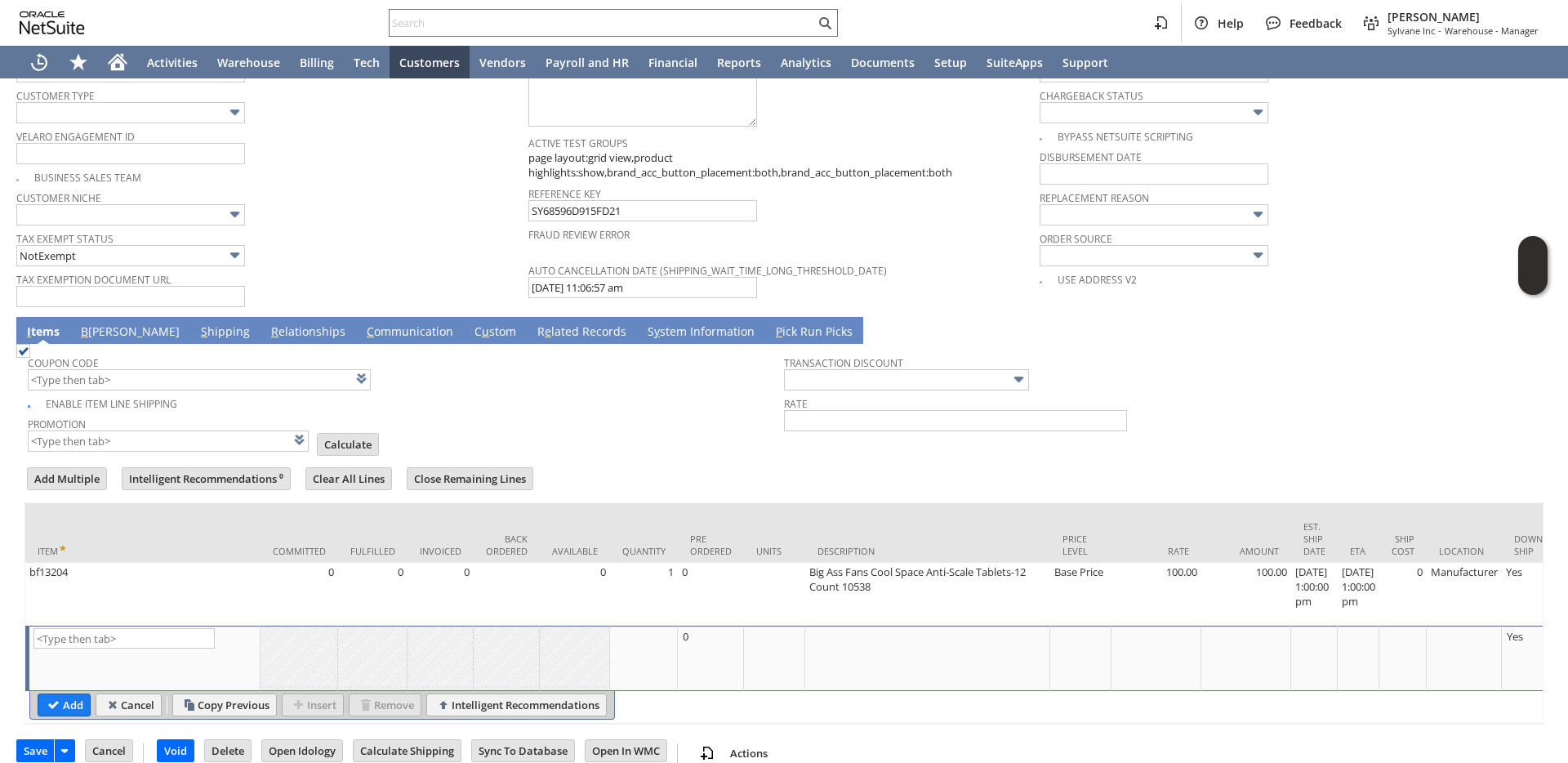 scroll, scrollTop: 1201, scrollLeft: 0, axis: vertical 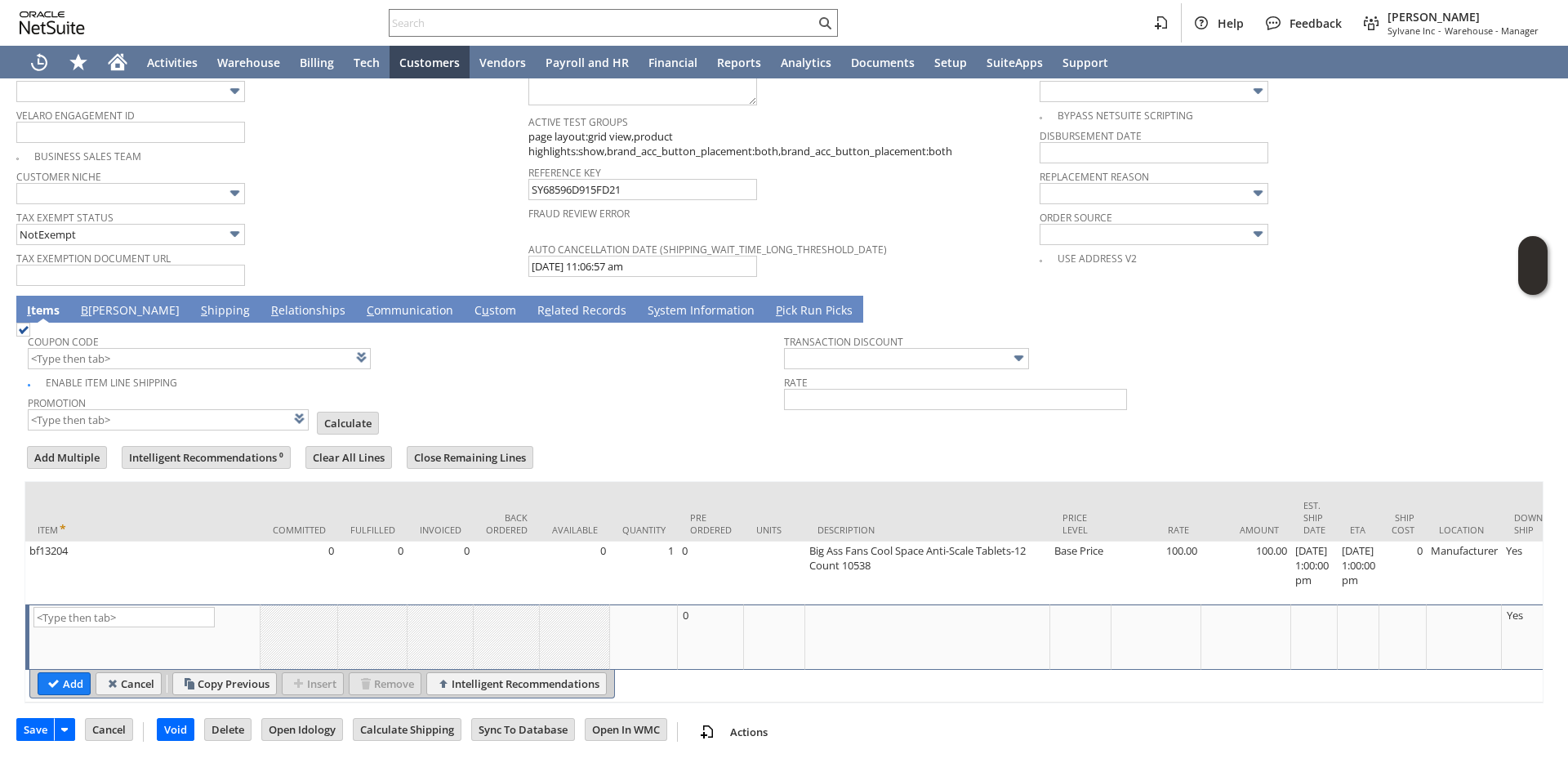 click on "S hipping" at bounding box center [225, 311] 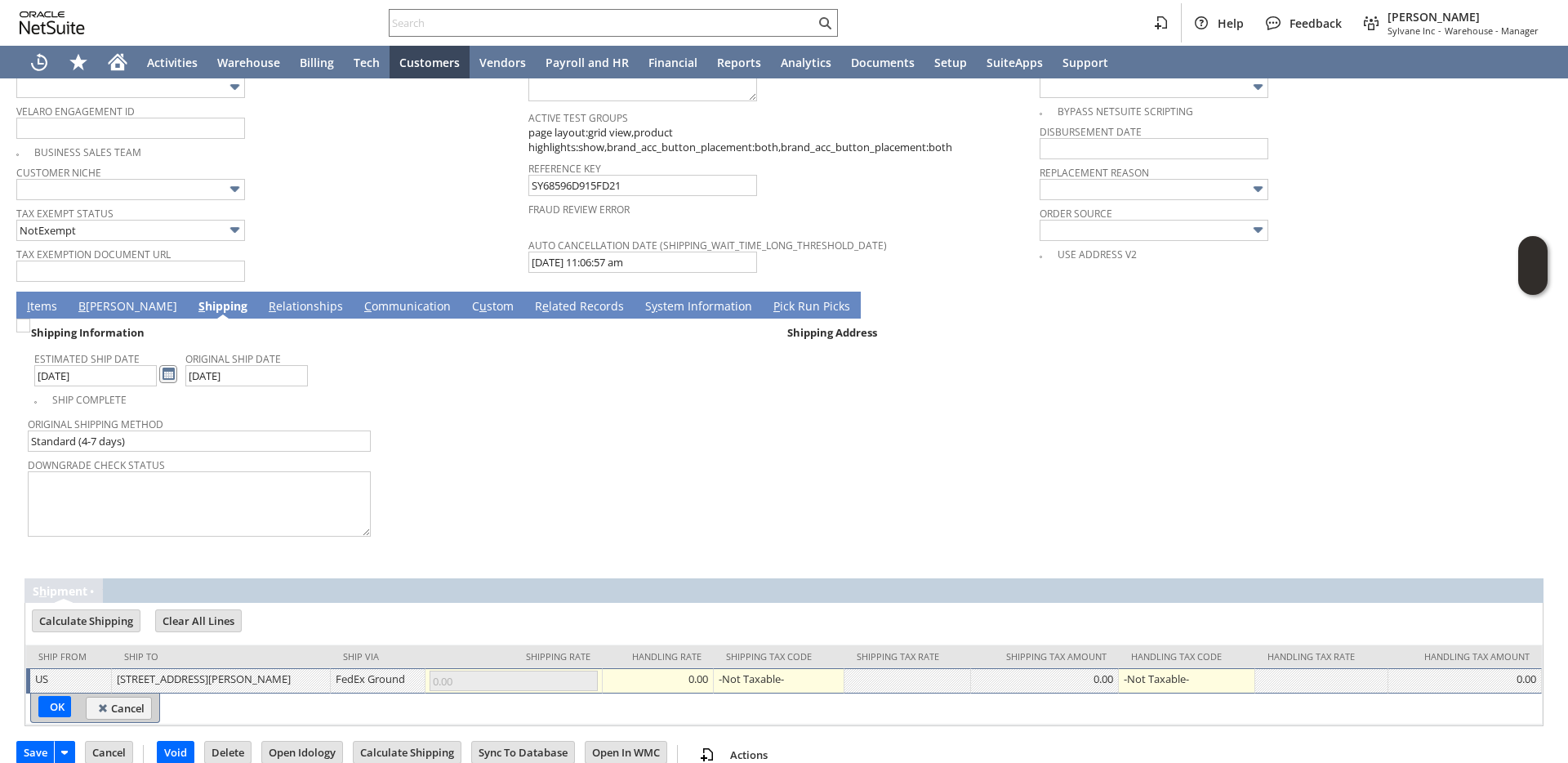 click at bounding box center [168, 374] 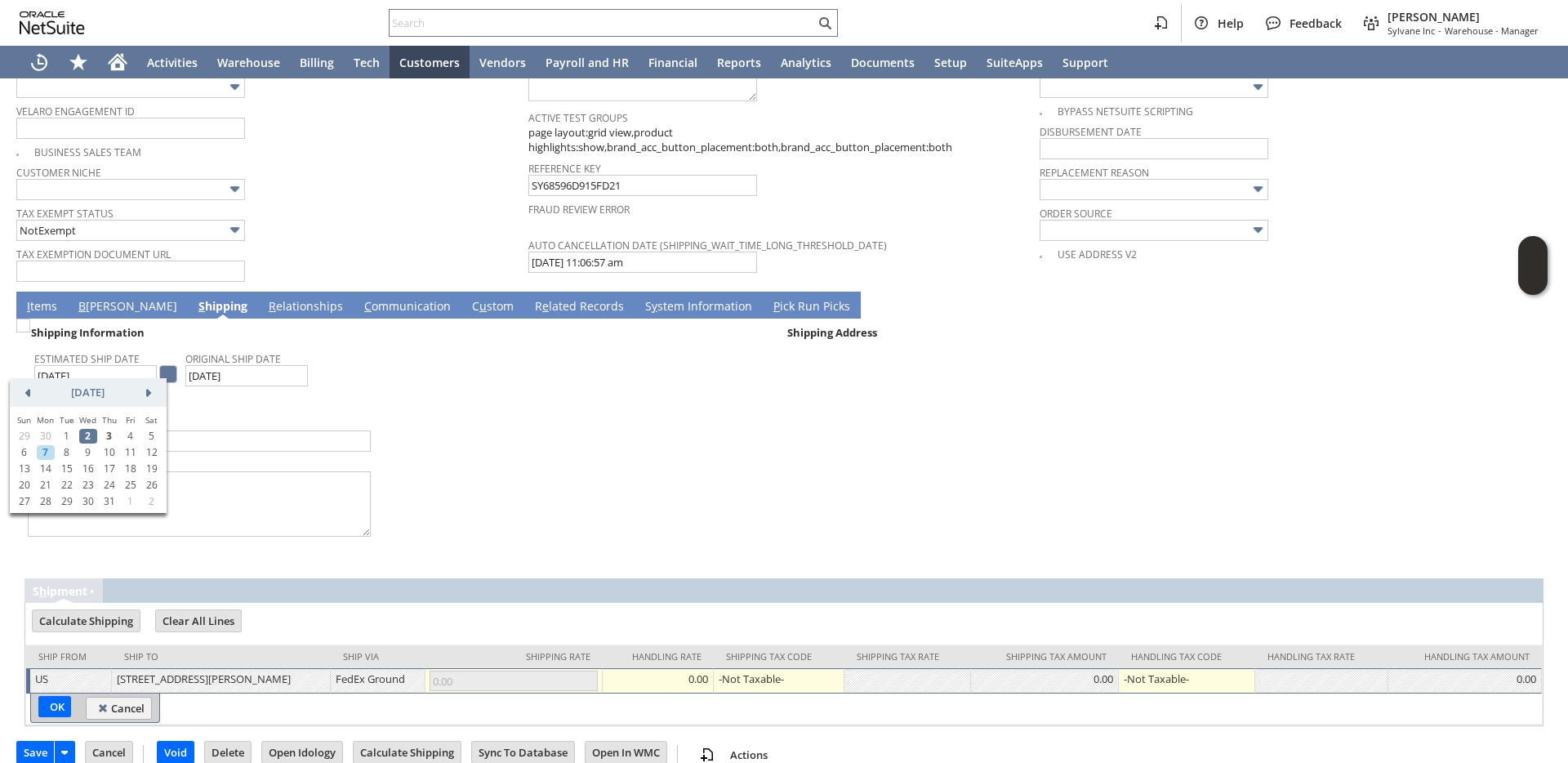 click on "7" at bounding box center [46, 453] 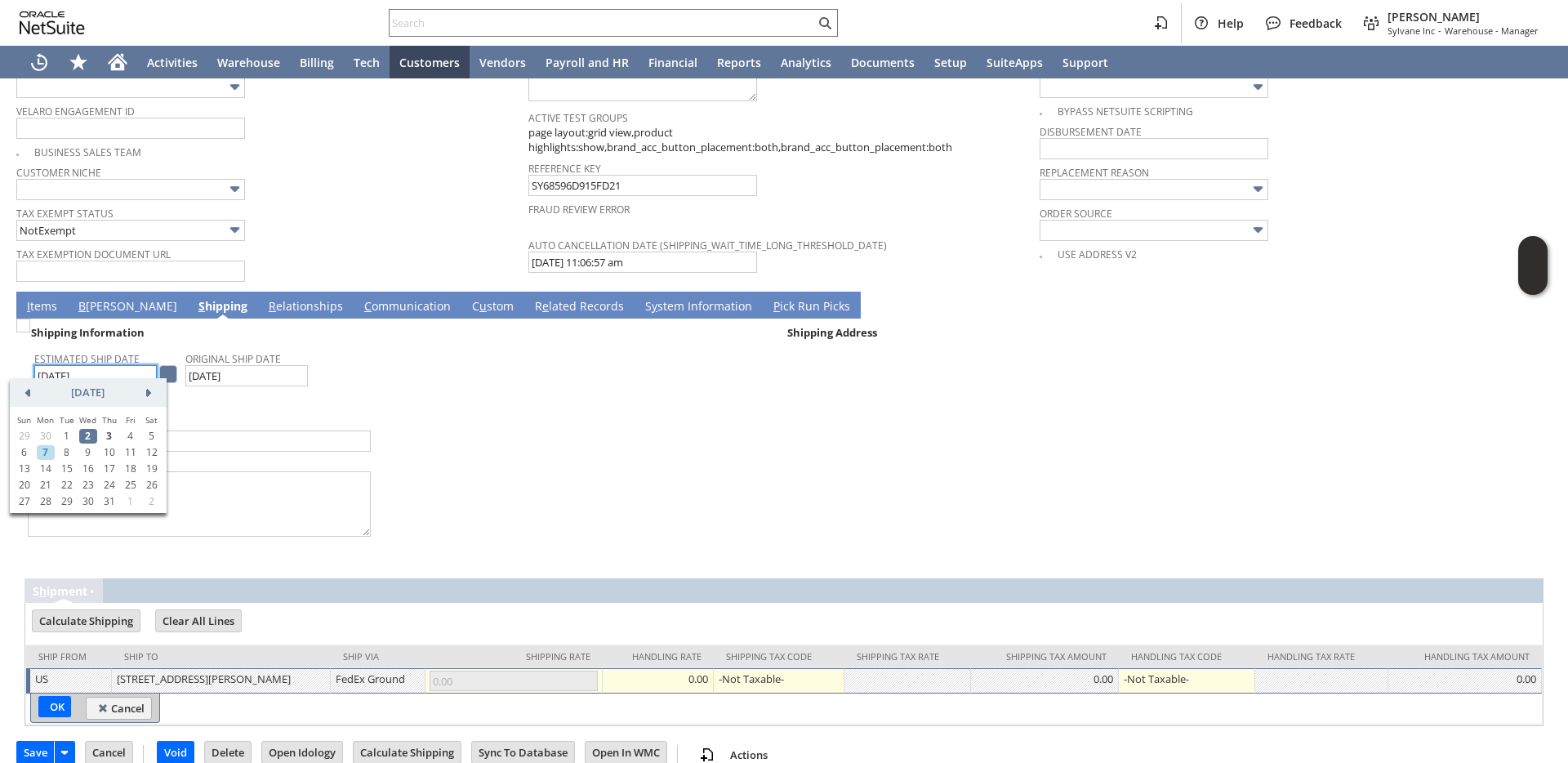 type on "7/7/2025" 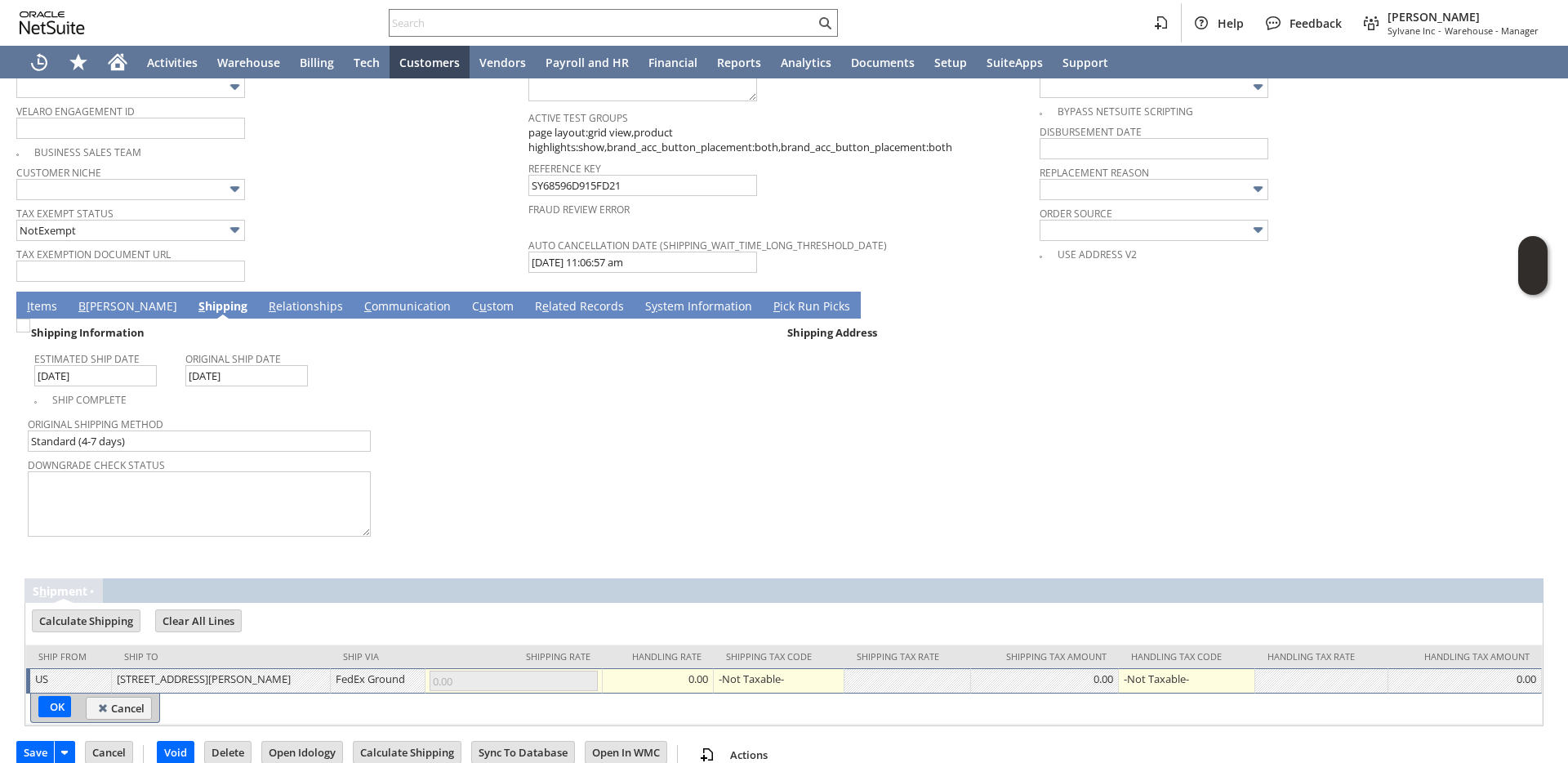 click on "Estimated Ship Date
7/7/2025
Original Ship Date
7/2/2025" at bounding box center (409, 365) 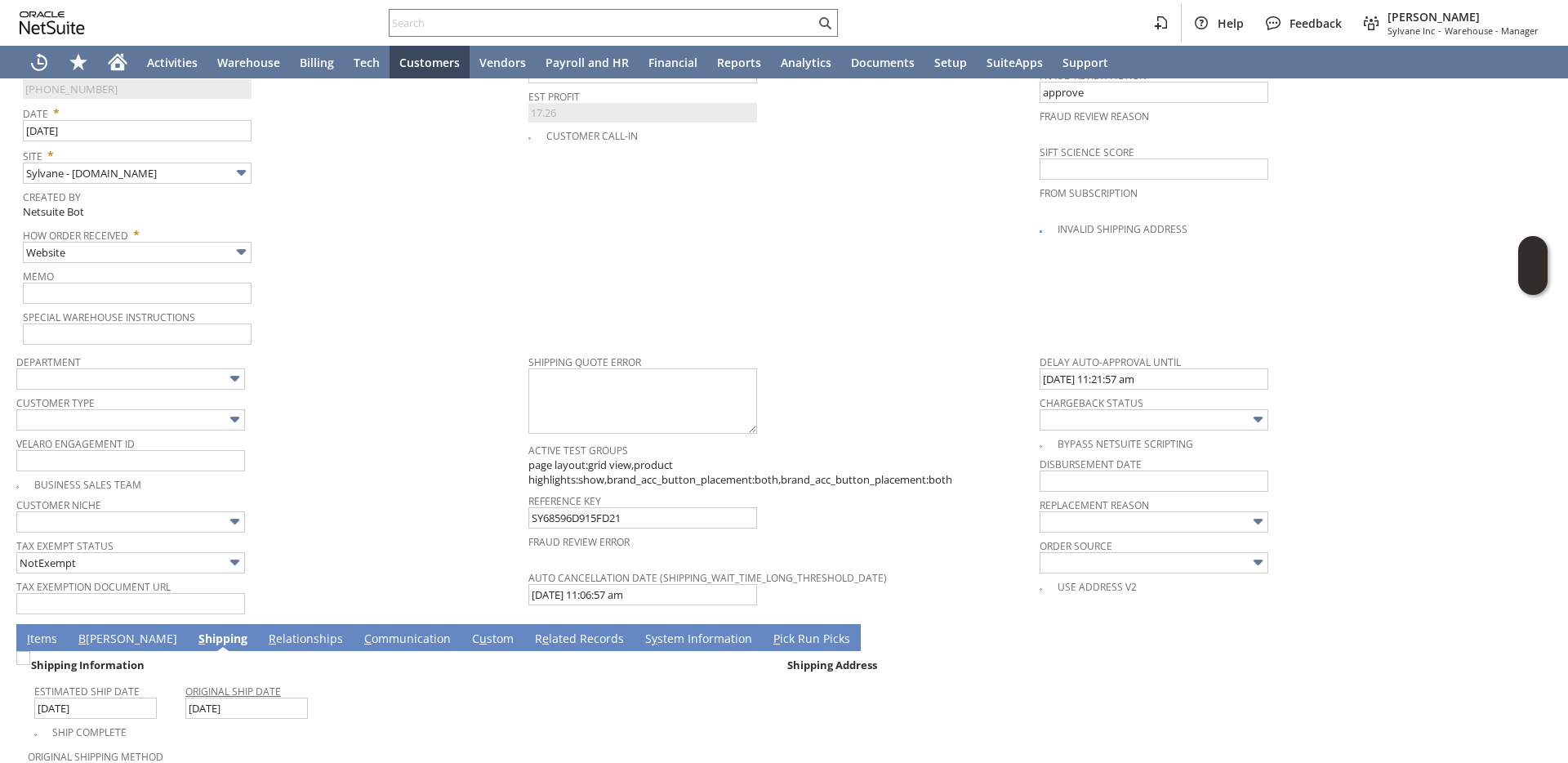 scroll, scrollTop: 747, scrollLeft: 0, axis: vertical 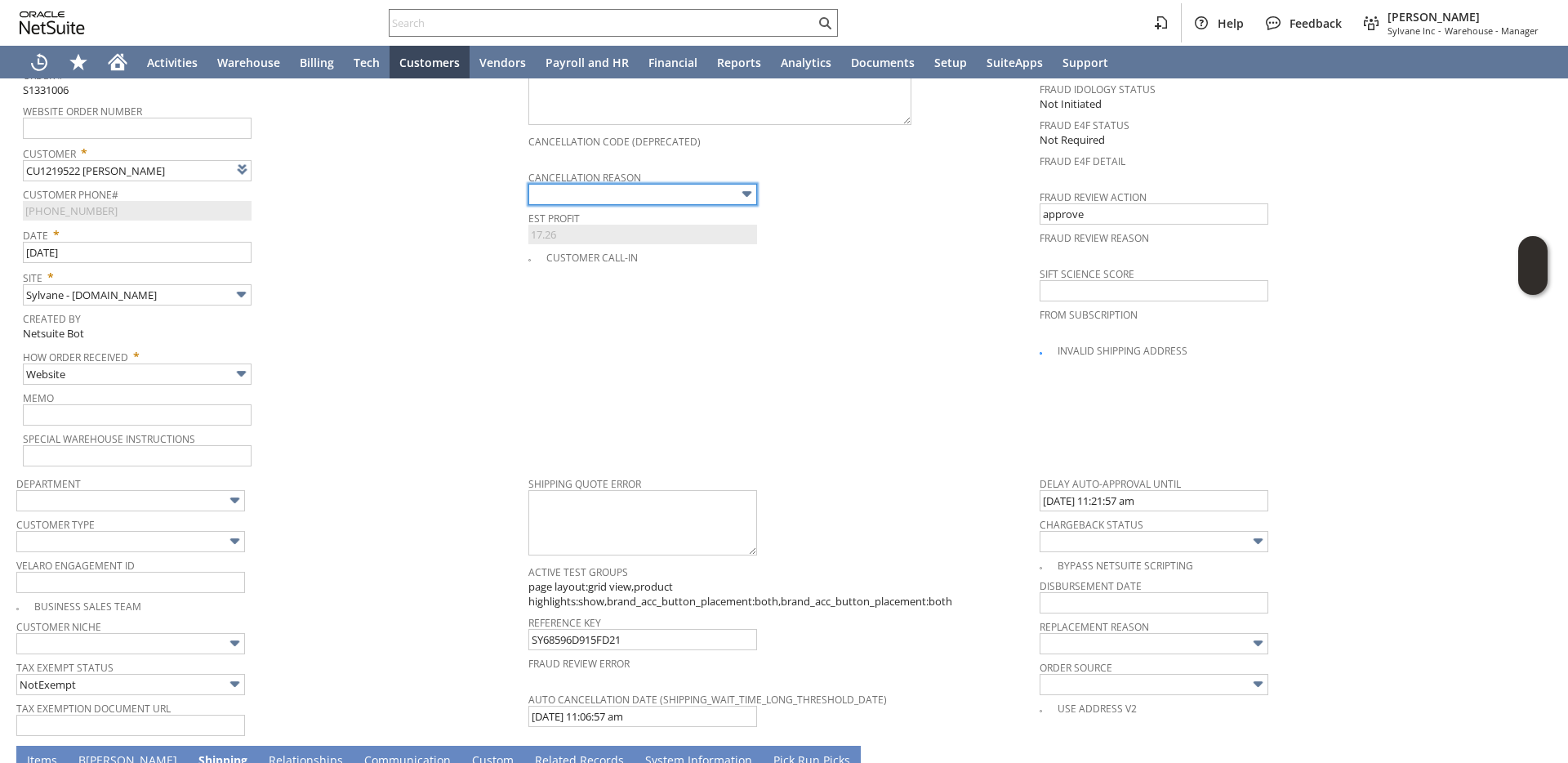 click at bounding box center [643, 194] 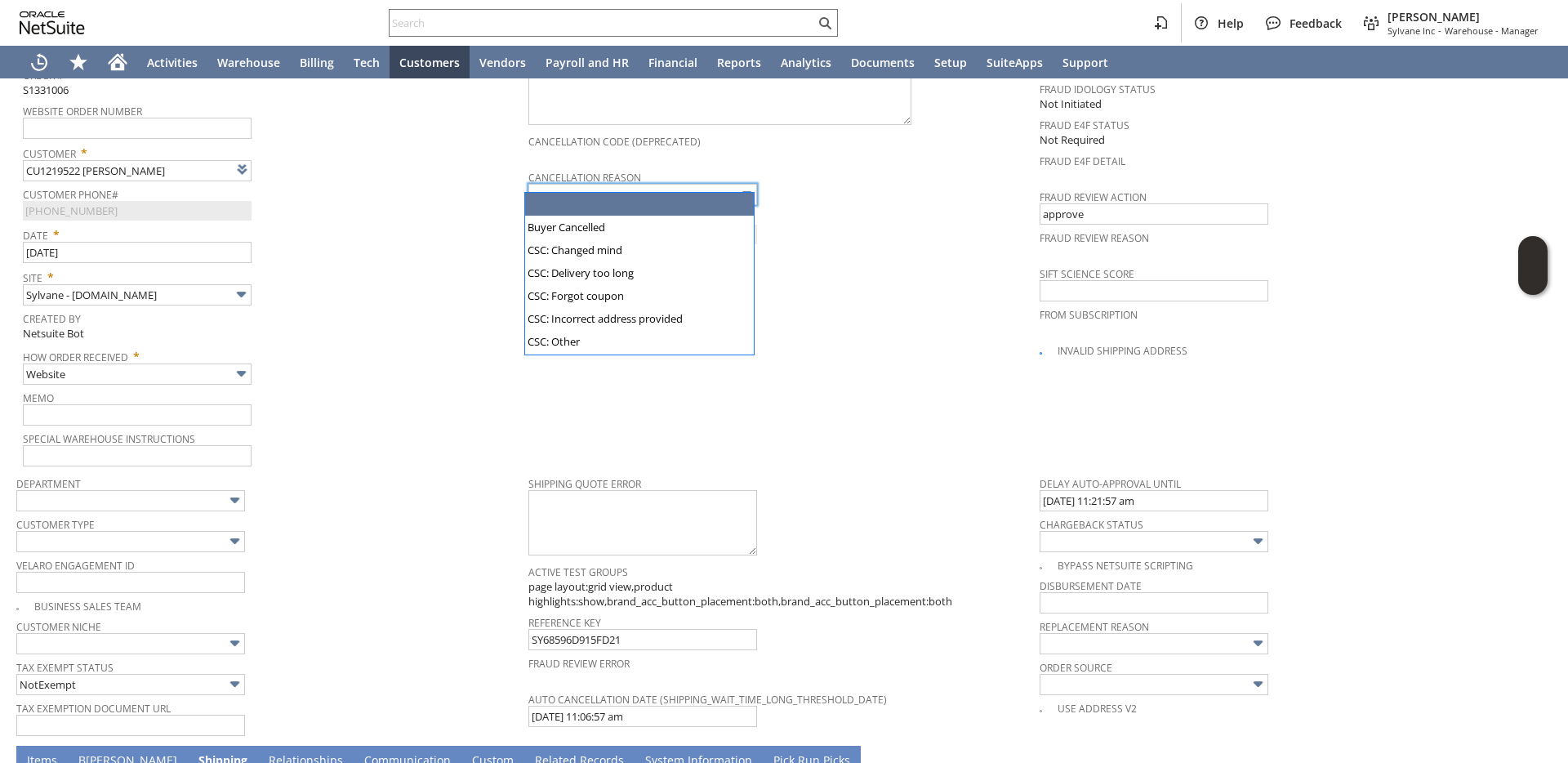 click on "Date
*
6/23/2025" at bounding box center [271, 243] 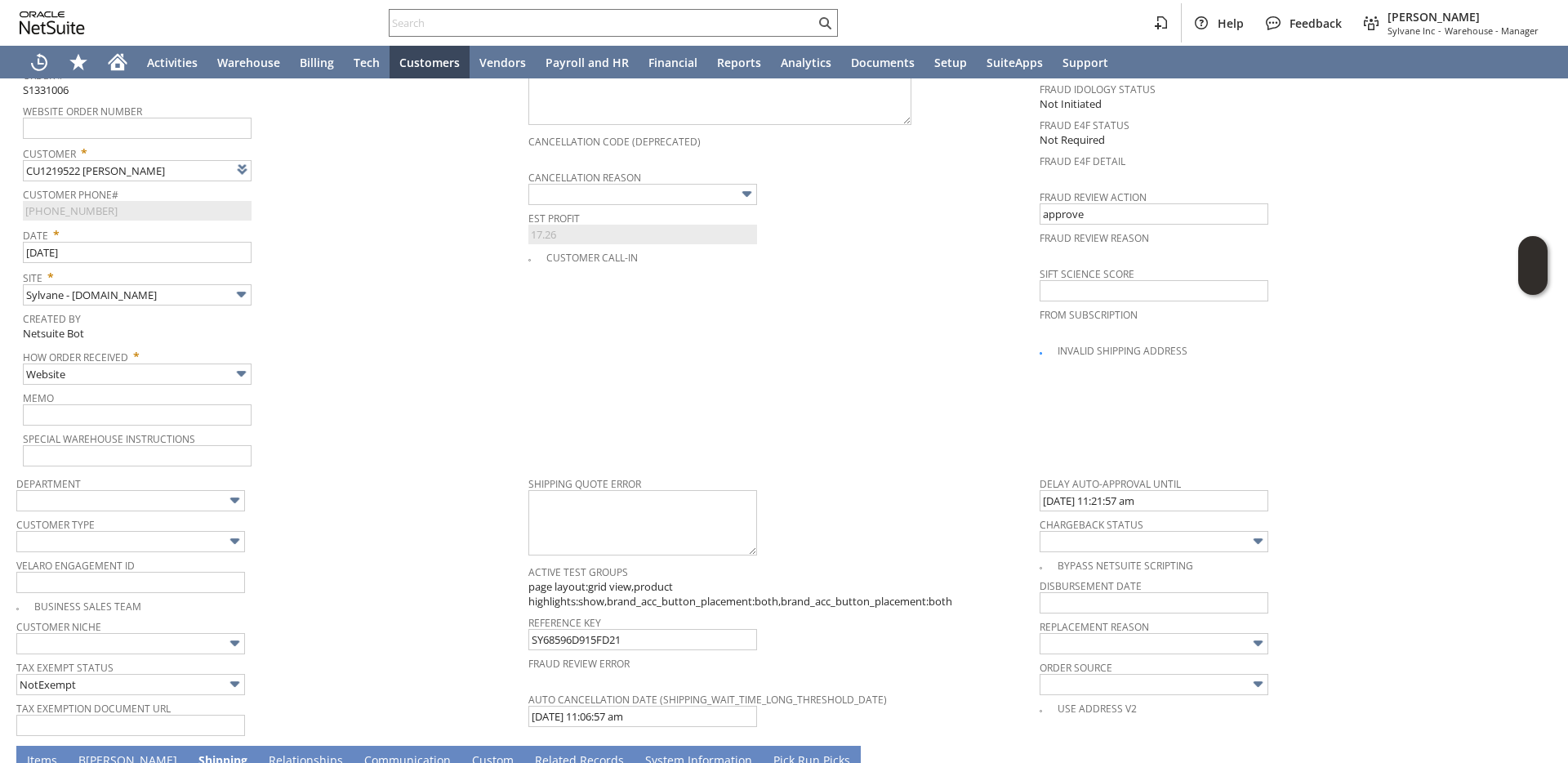 scroll, scrollTop: 1238, scrollLeft: 0, axis: vertical 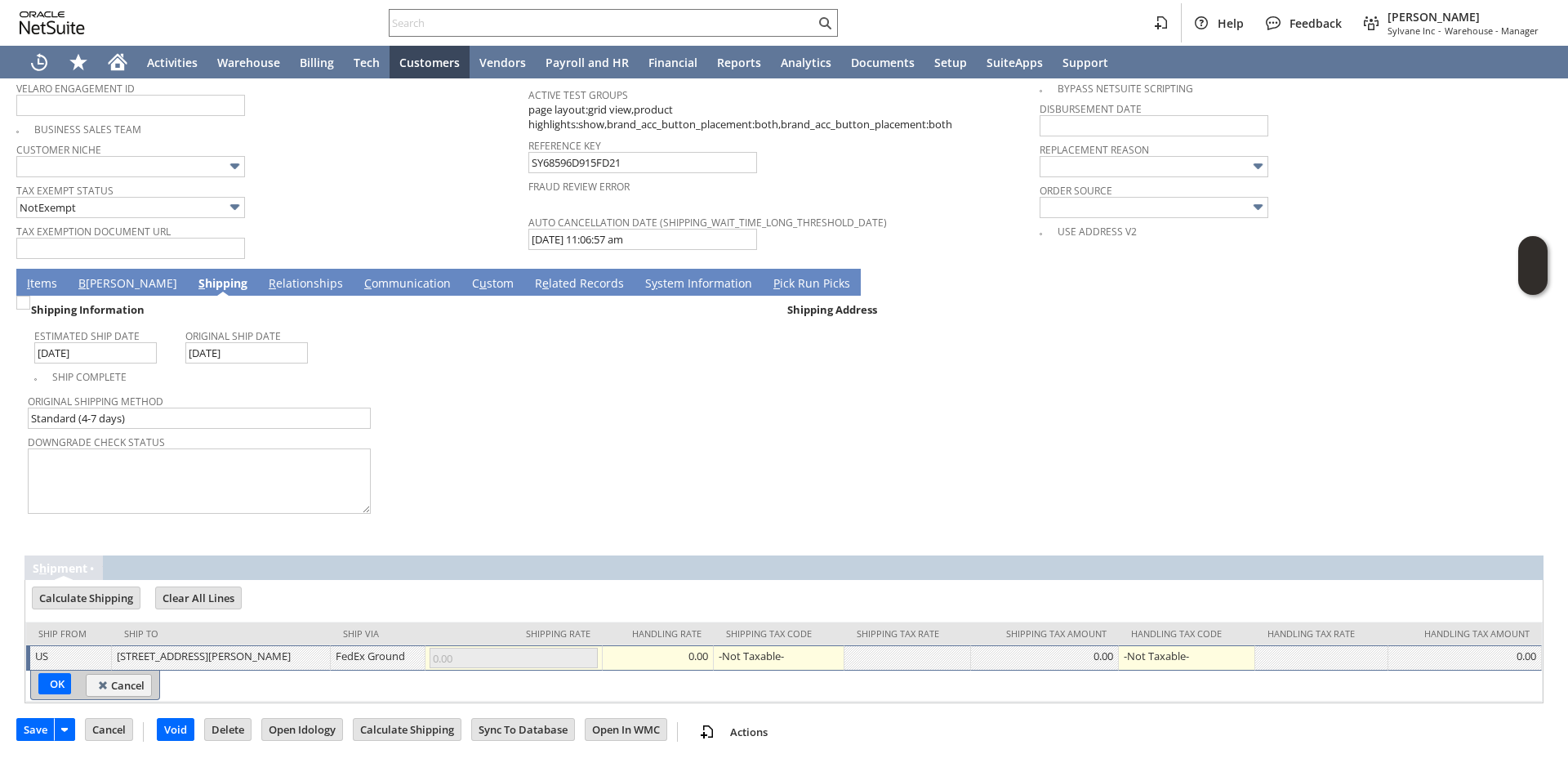click on "I tems" at bounding box center [42, 284] 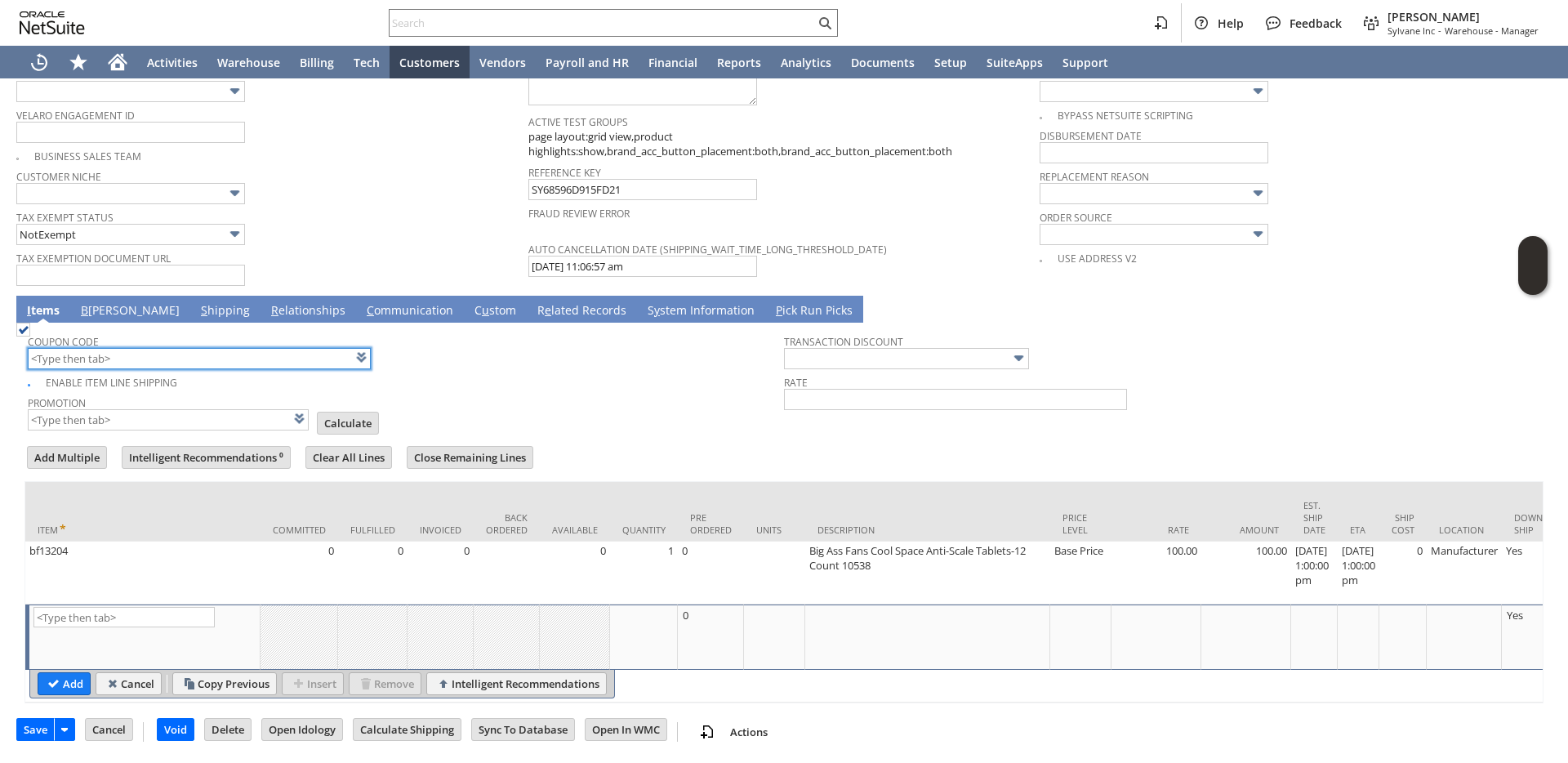 scroll, scrollTop: 1201, scrollLeft: 0, axis: vertical 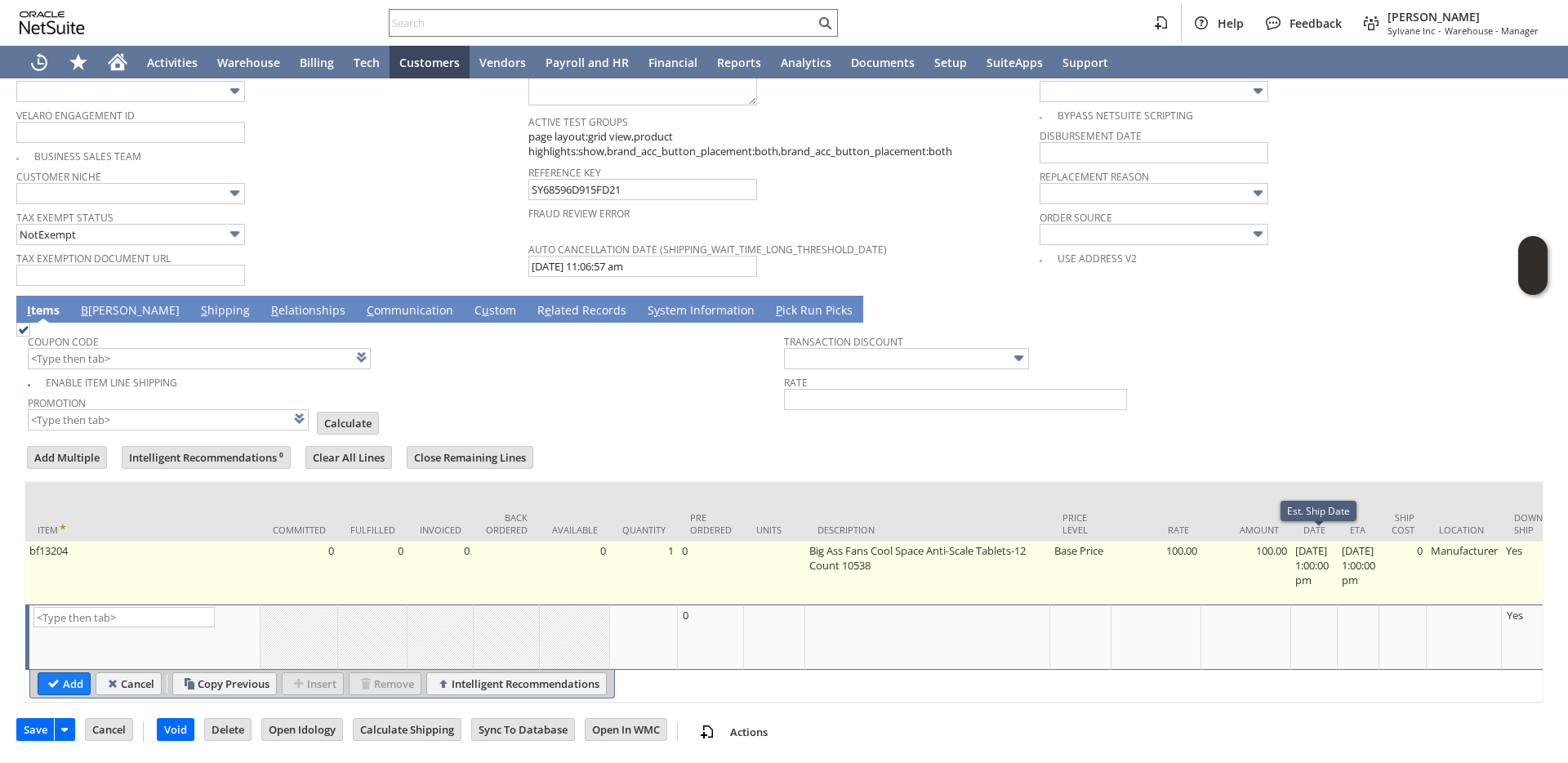 click on "7/2/2025 1:00:00 pm" at bounding box center [1314, 573] 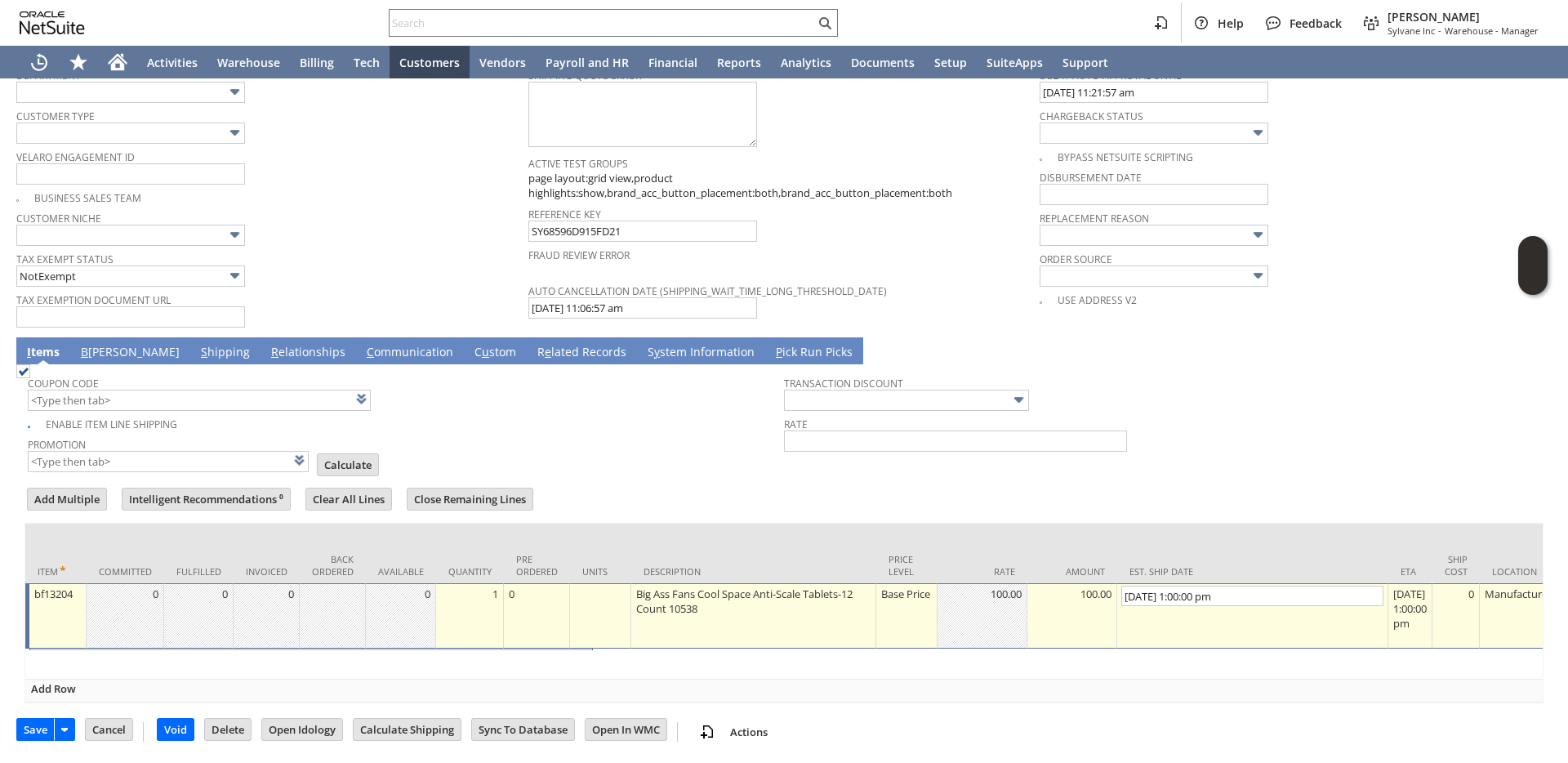 scroll, scrollTop: 1159, scrollLeft: 0, axis: vertical 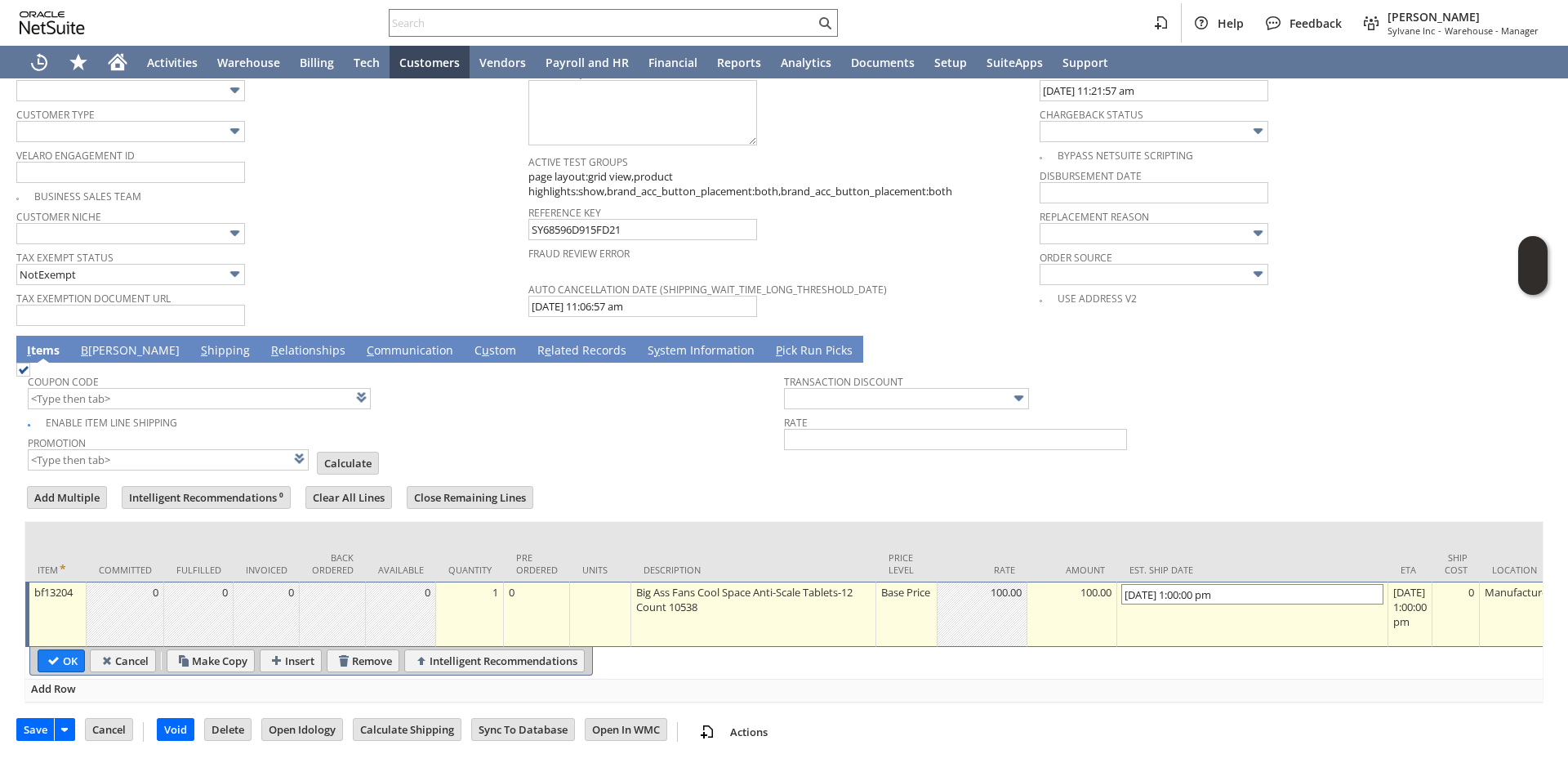 click on "7/2/2025 1:00:00 pm" at bounding box center [1252, 594] 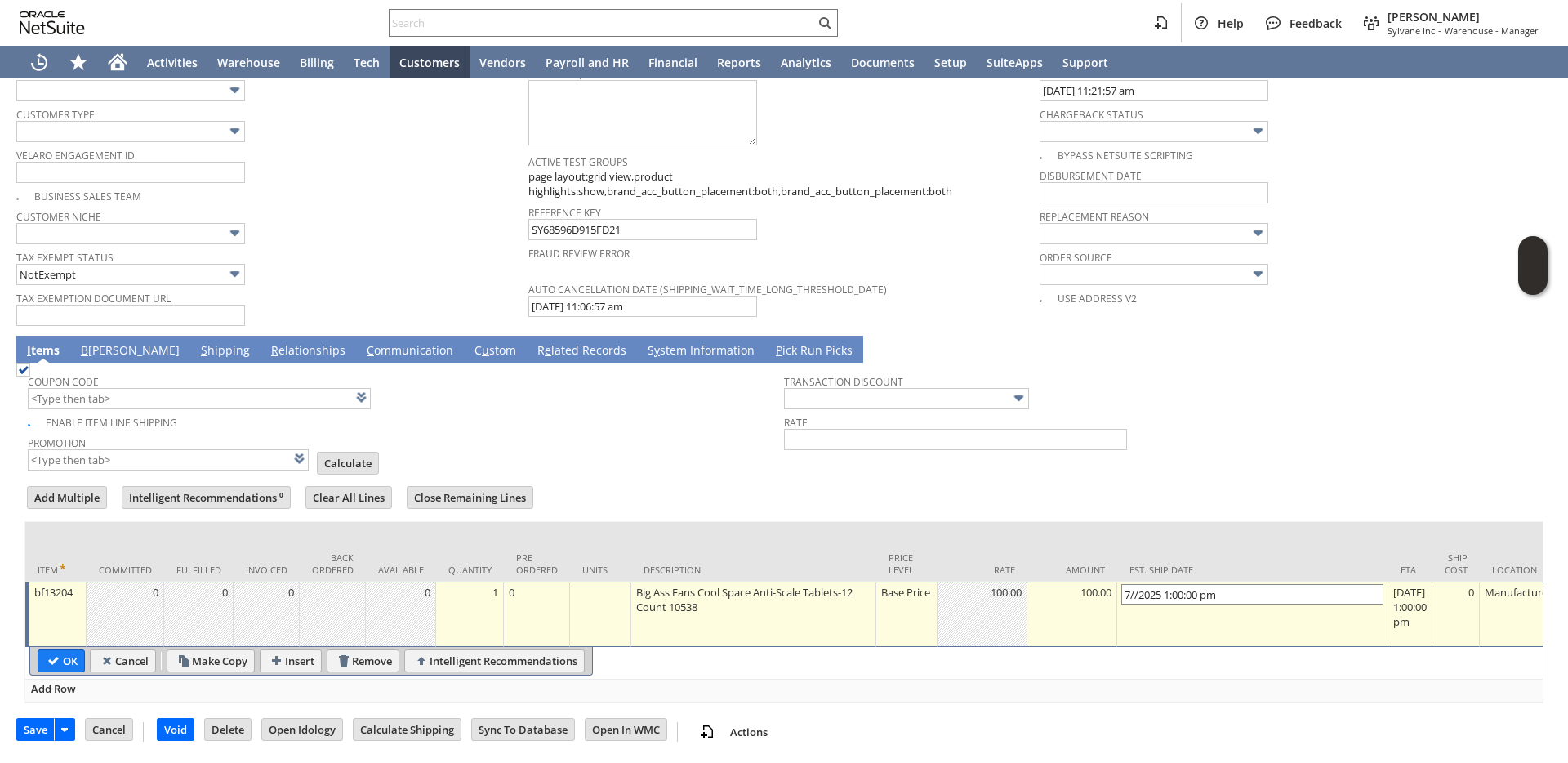 type on "7/7/2025 1:00:00 pm" 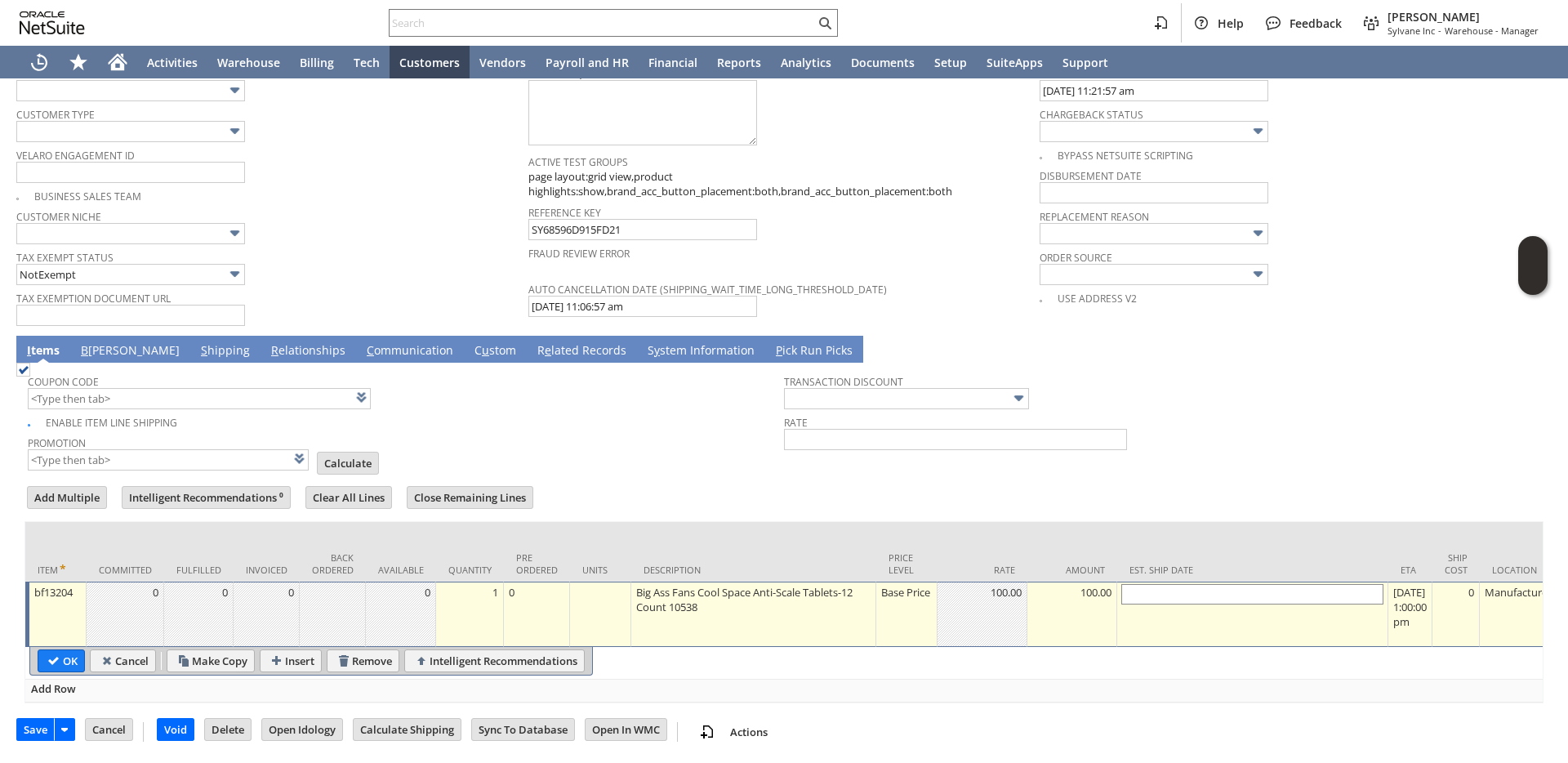 type 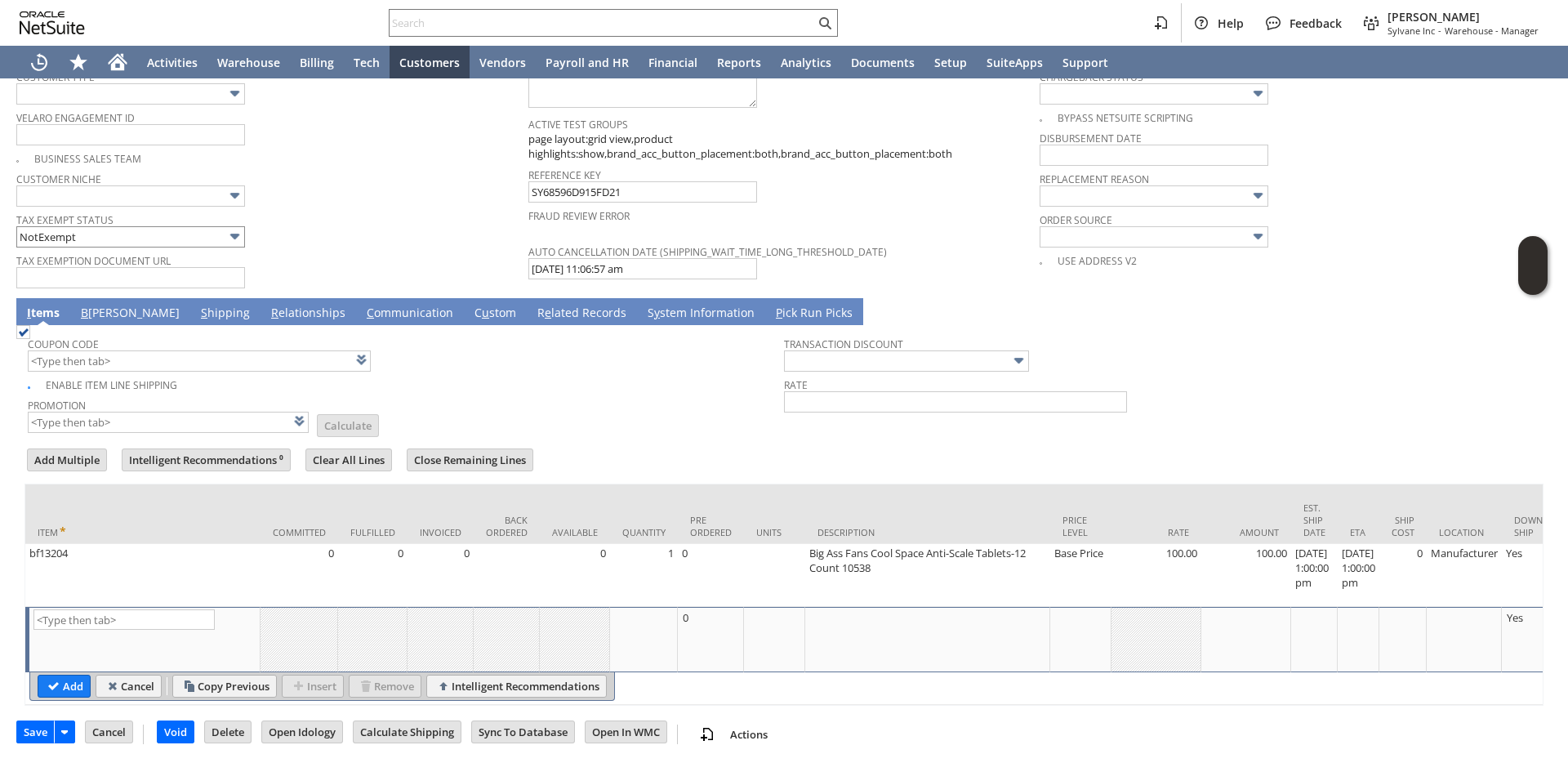 scroll, scrollTop: 1201, scrollLeft: 0, axis: vertical 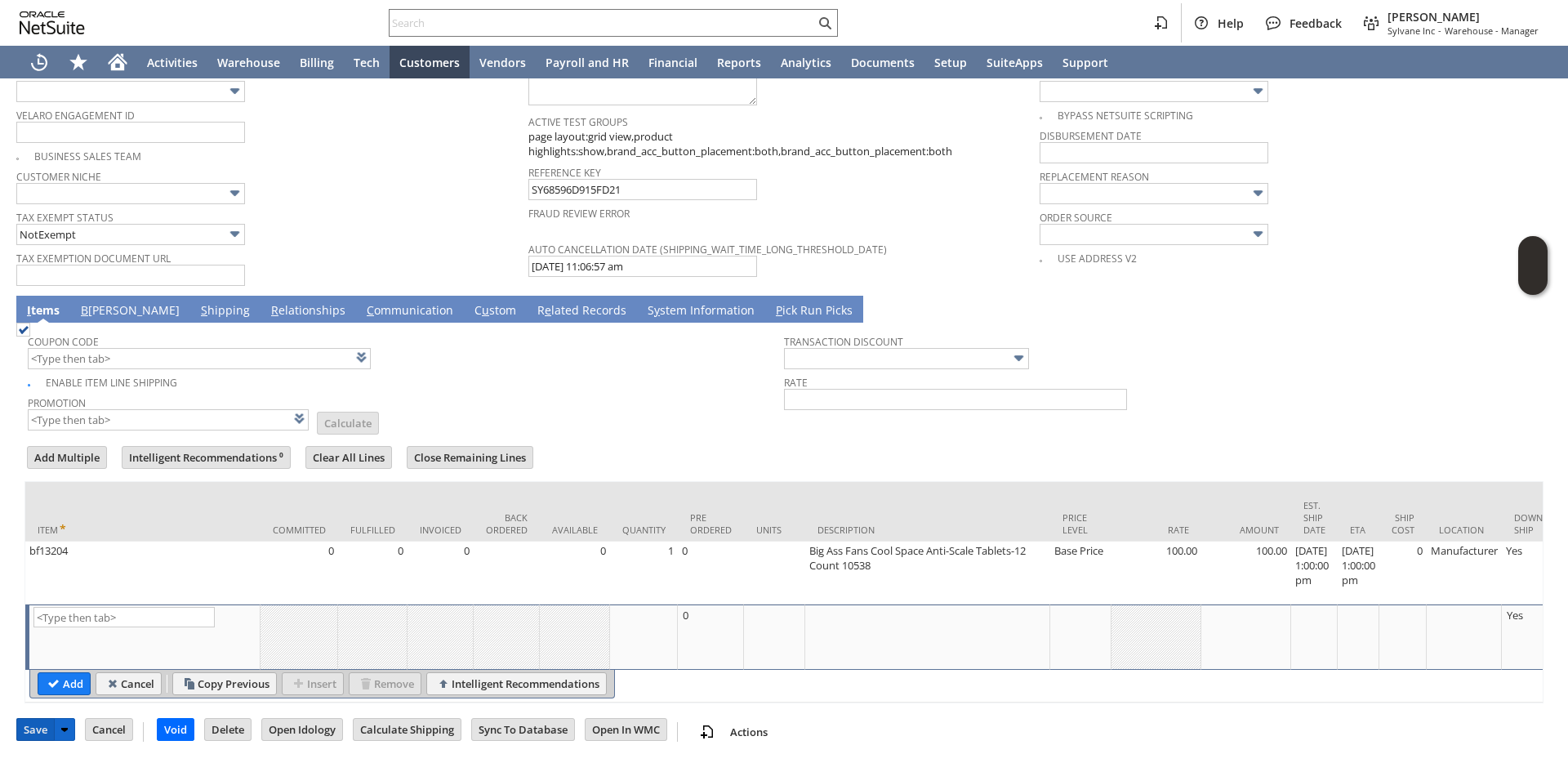 click on "Save" at bounding box center (35, 730) 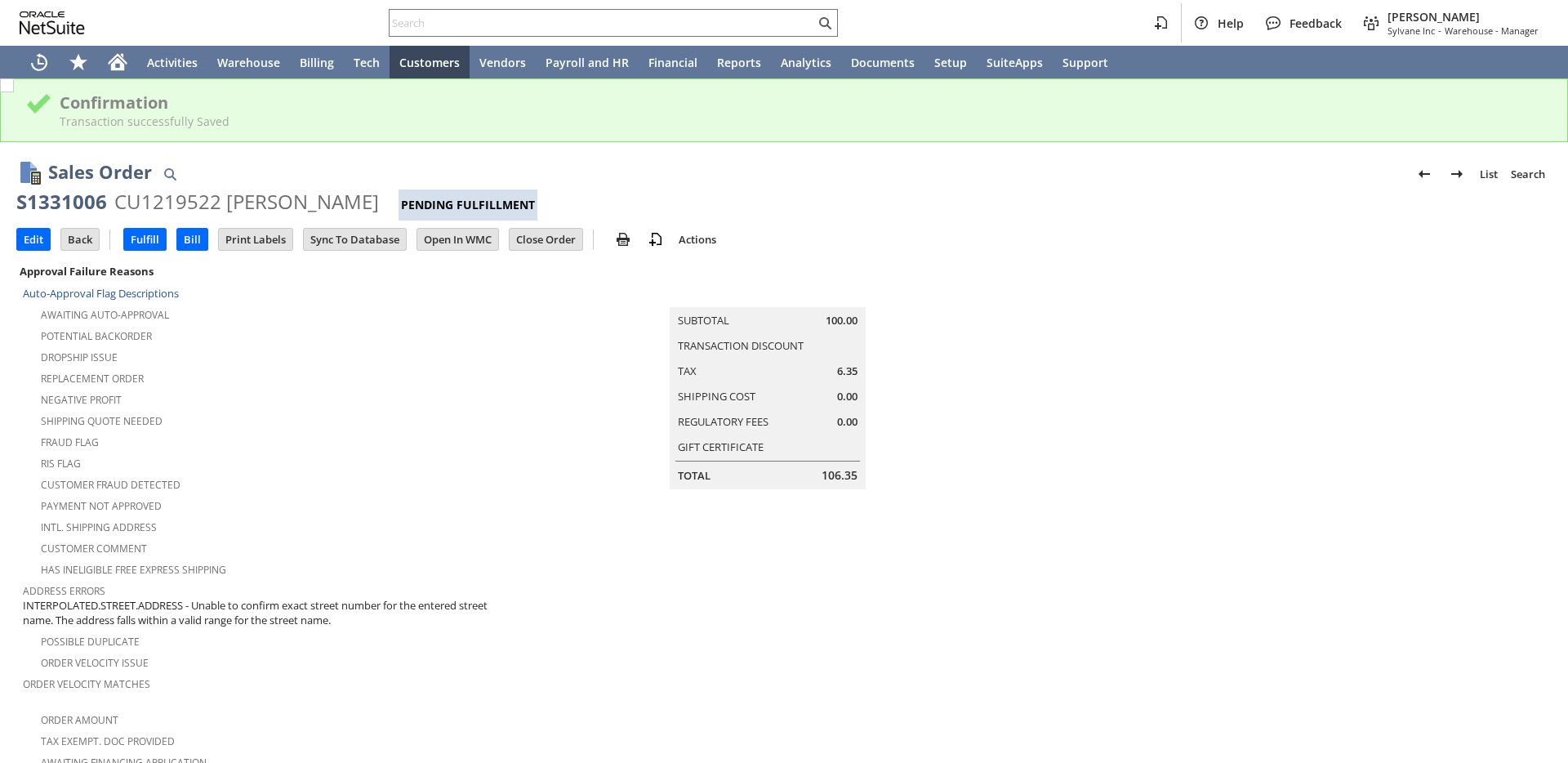 scroll, scrollTop: 0, scrollLeft: 0, axis: both 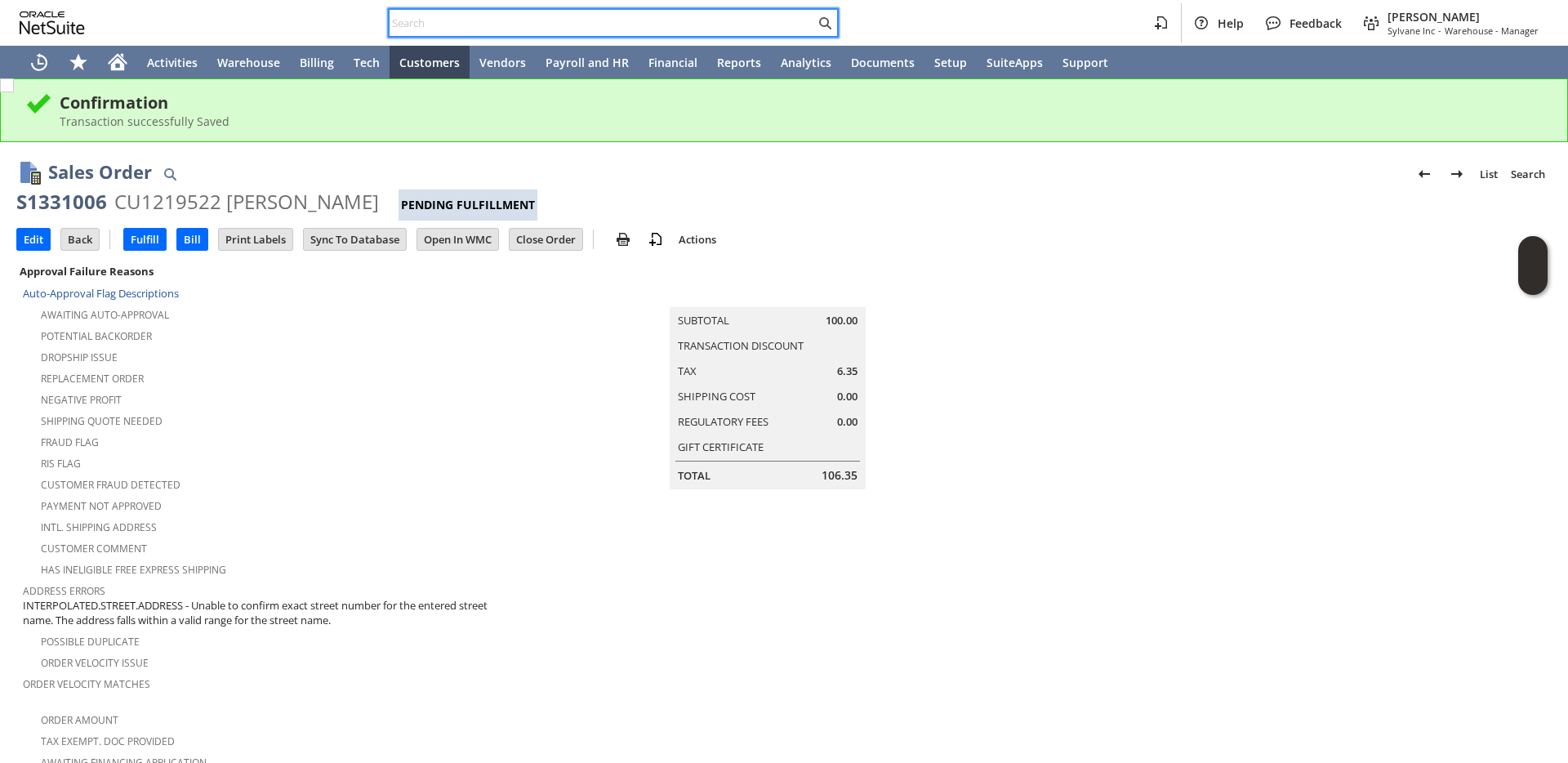 click at bounding box center (602, 23) 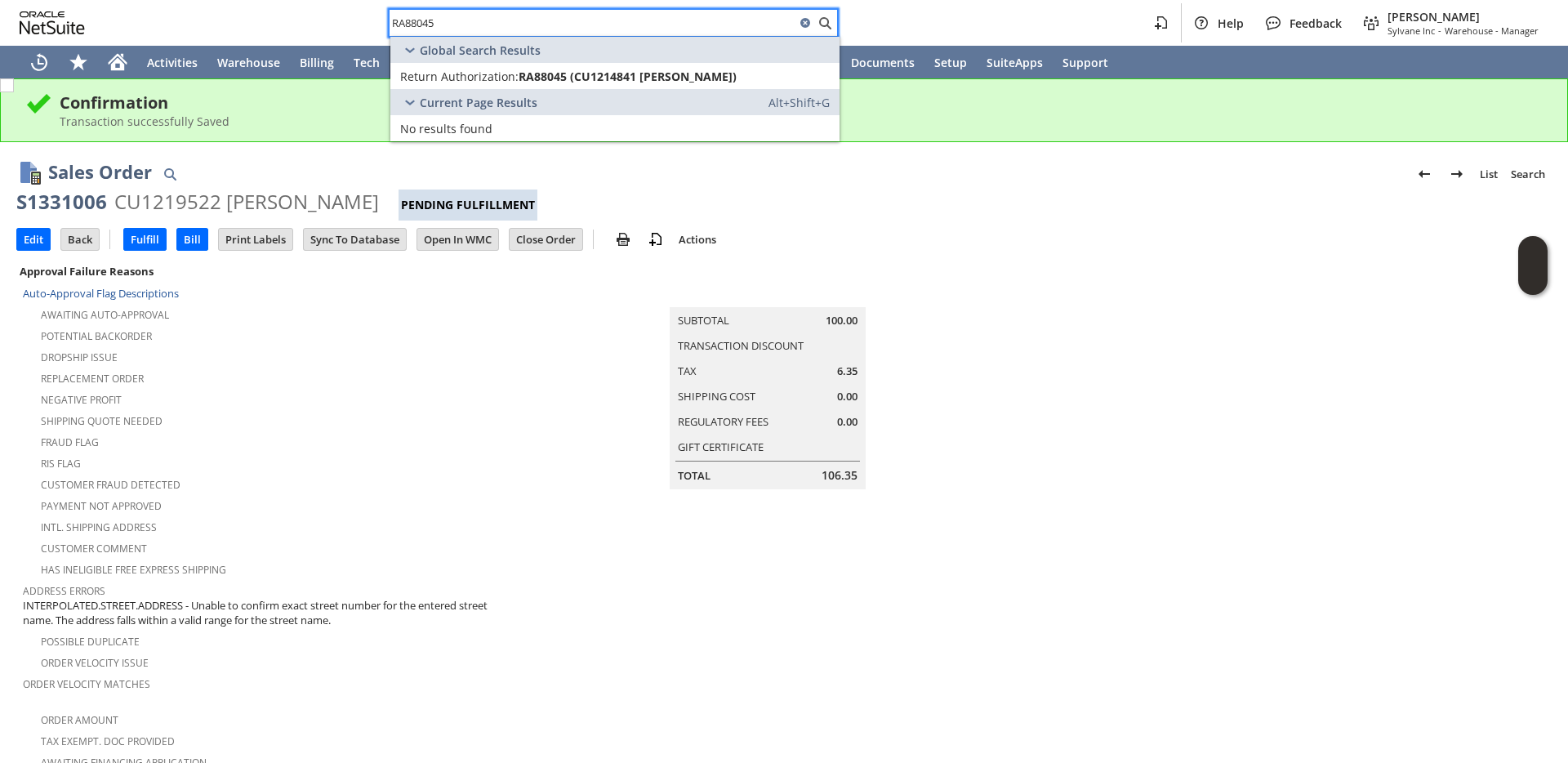 type on "RA88045" 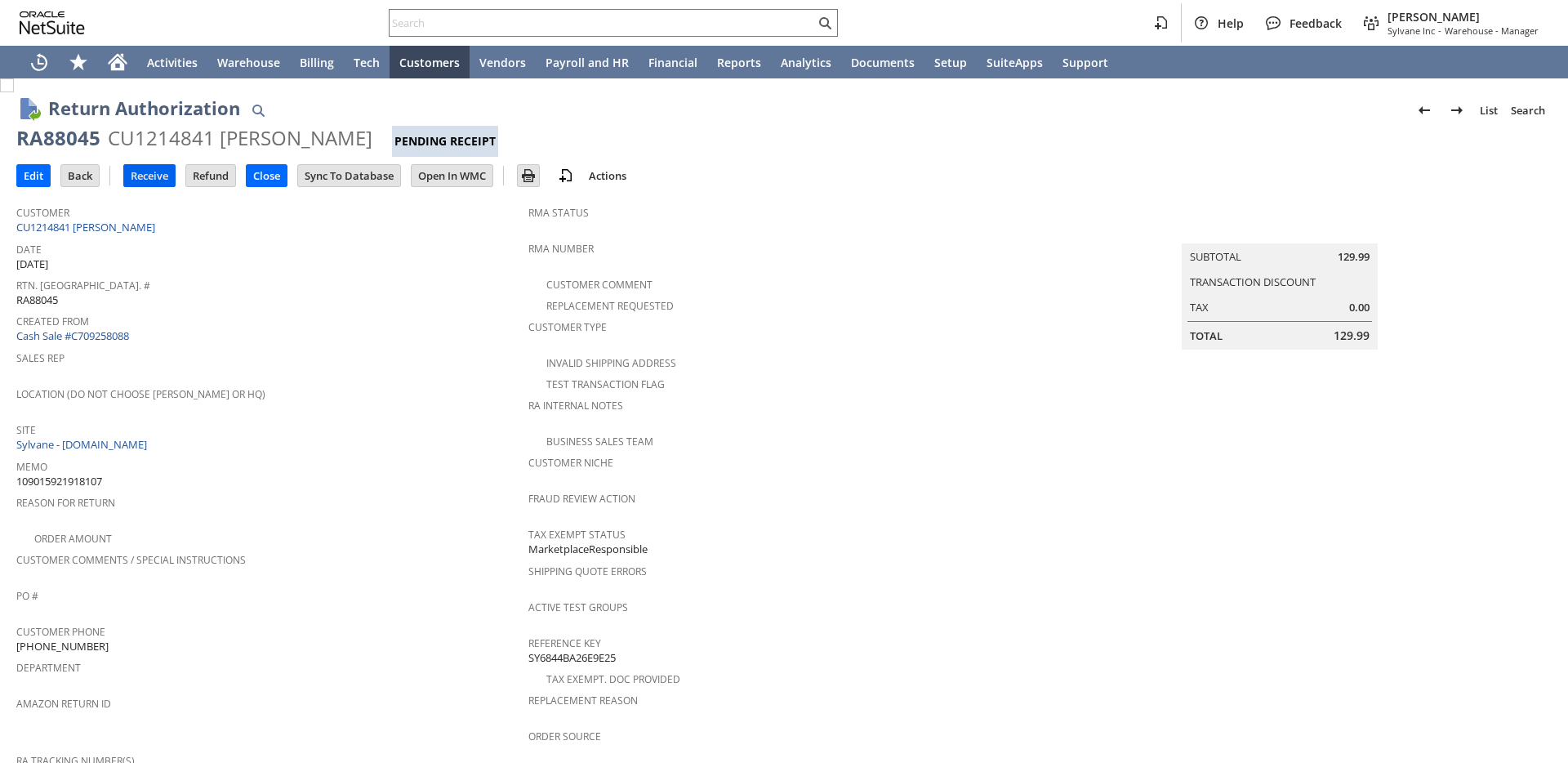 scroll, scrollTop: 0, scrollLeft: 0, axis: both 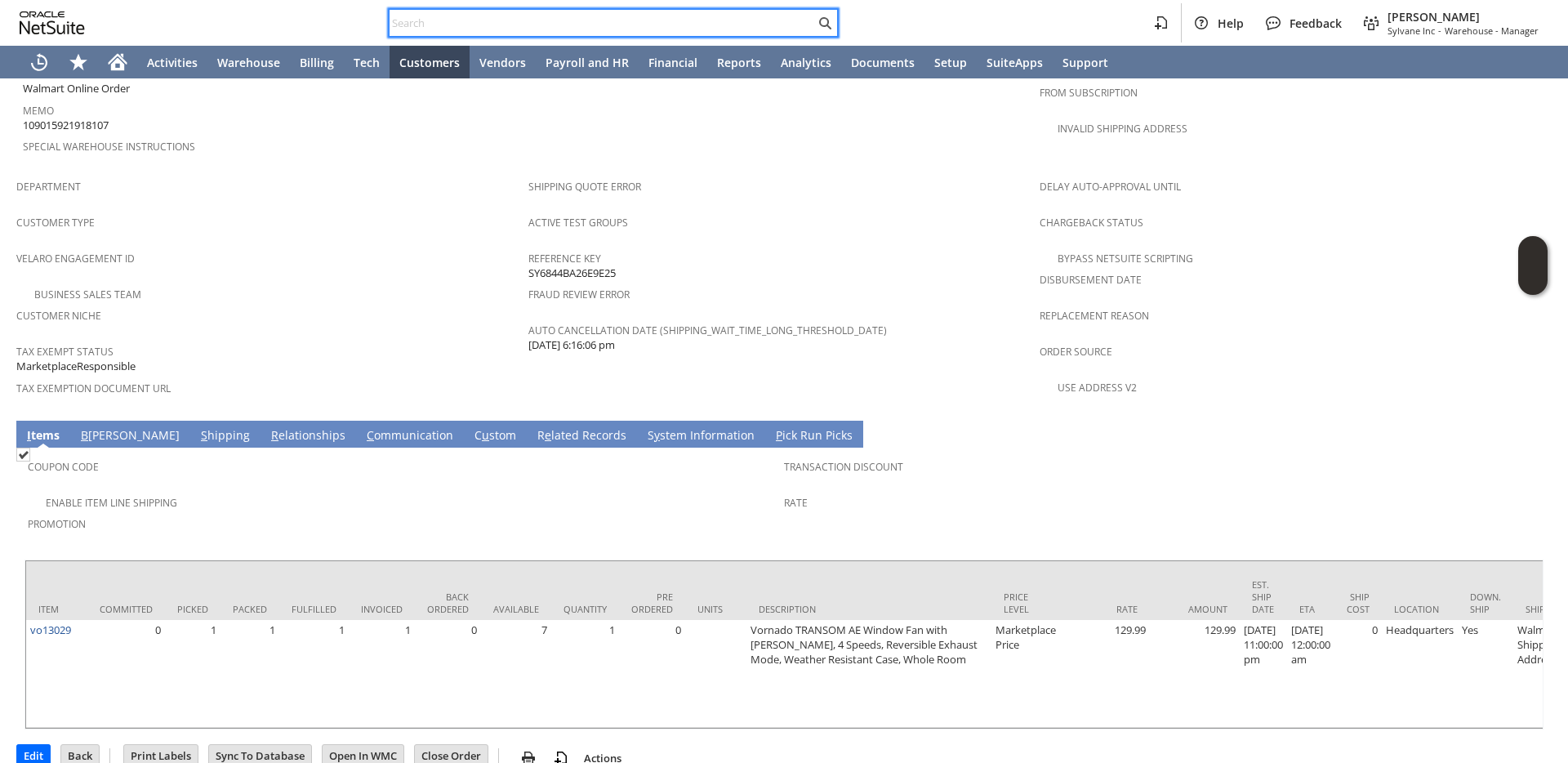 click at bounding box center [602, 23] 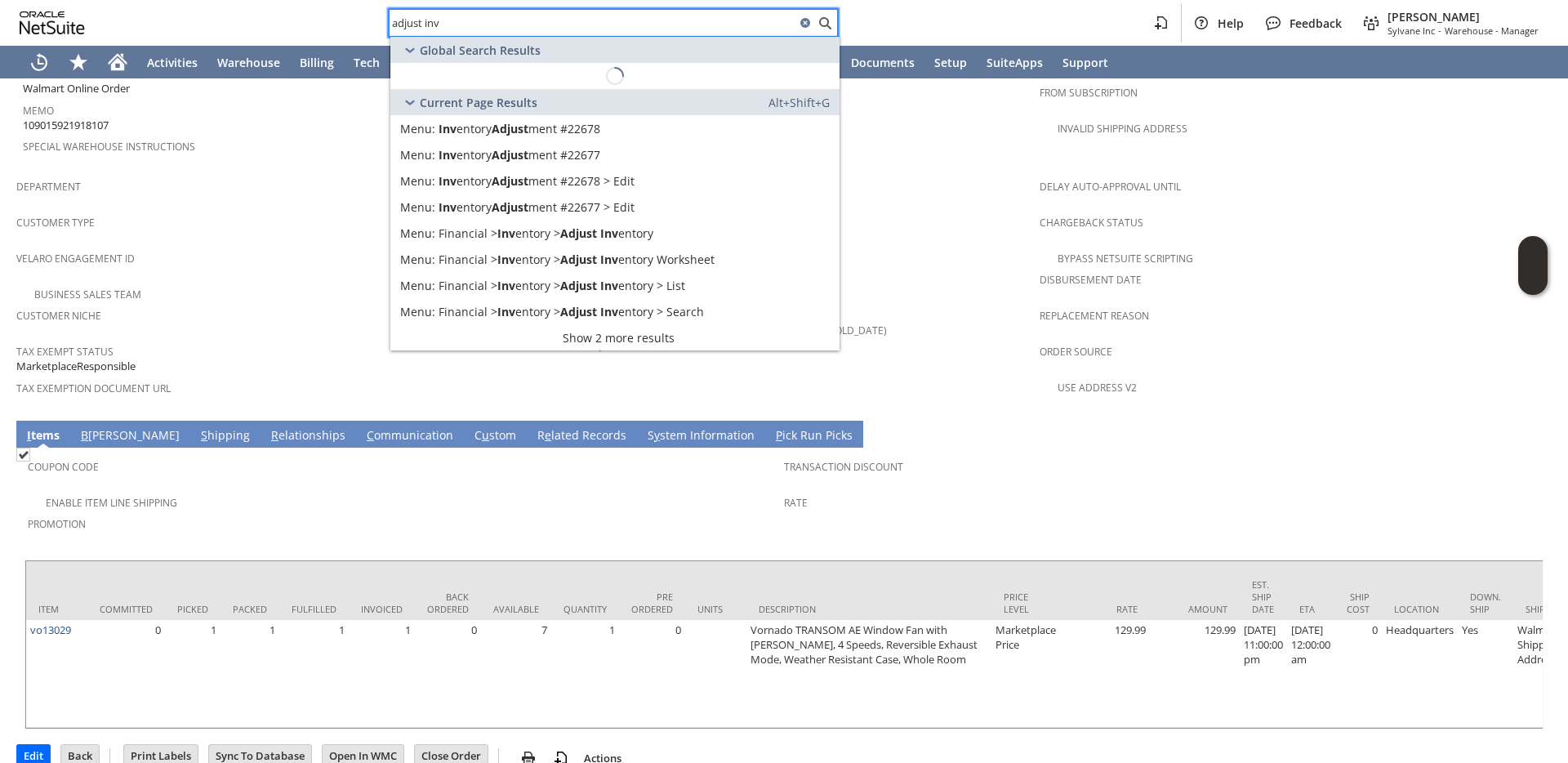 type on "adjust inve" 